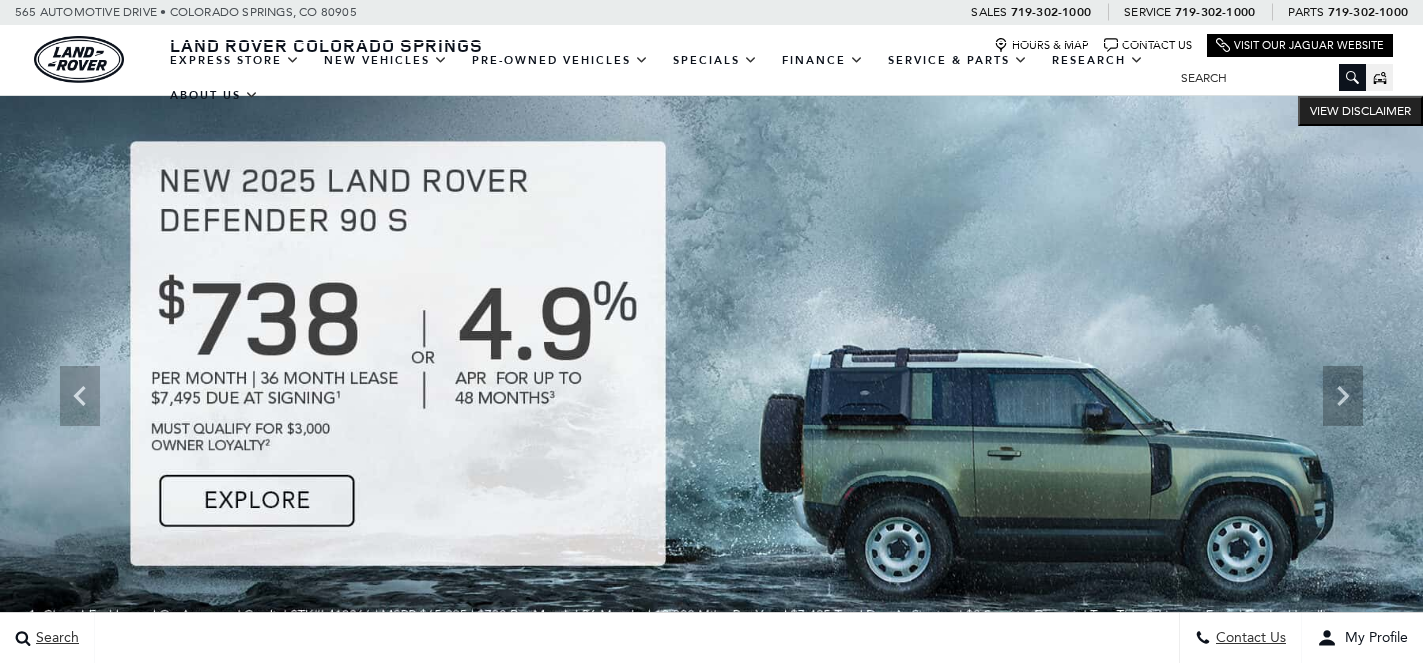 scroll, scrollTop: 0, scrollLeft: 0, axis: both 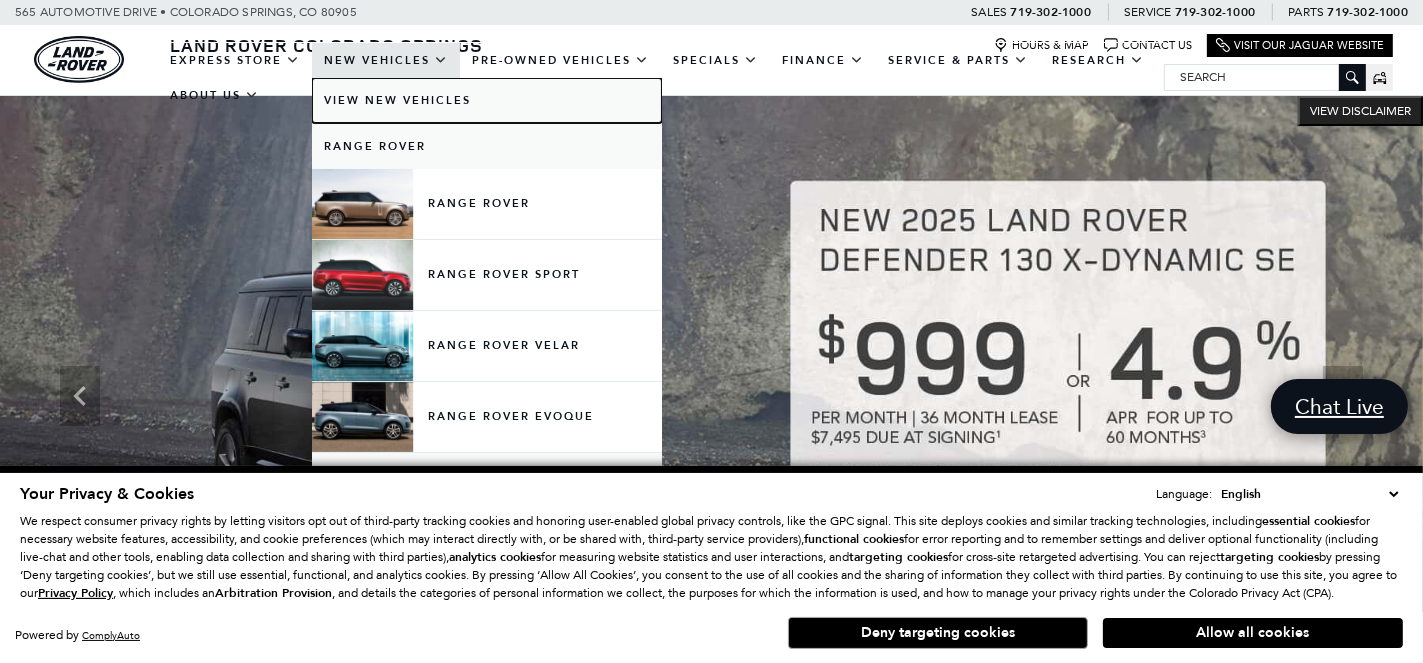 click on "View New Vehicles" at bounding box center [487, 100] 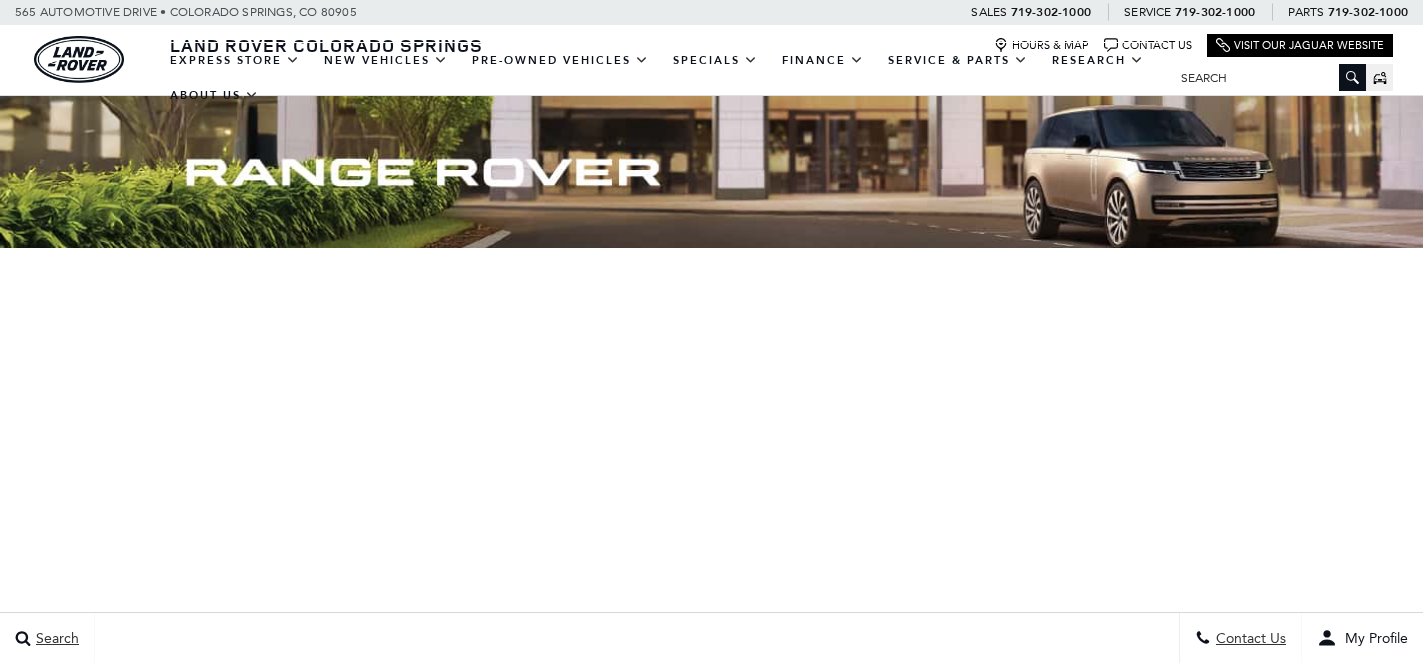 scroll, scrollTop: 0, scrollLeft: 0, axis: both 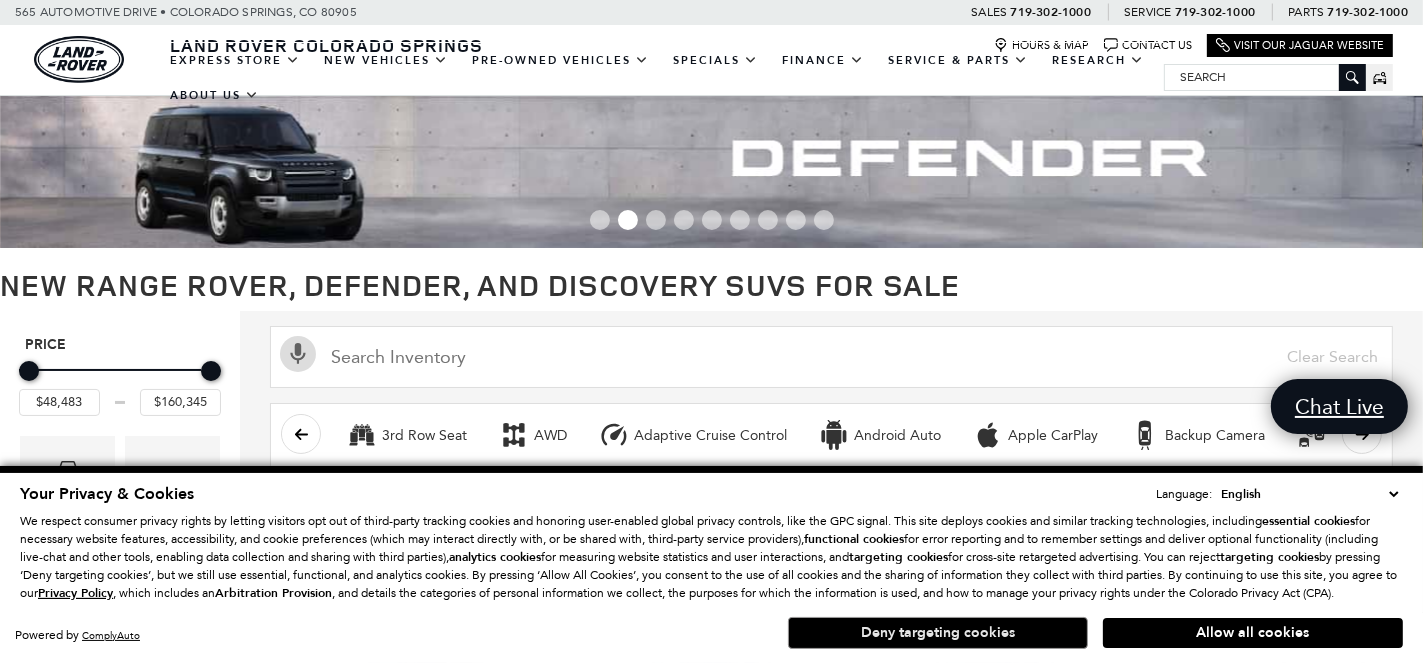 click on "Deny targeting cookies" at bounding box center (938, 633) 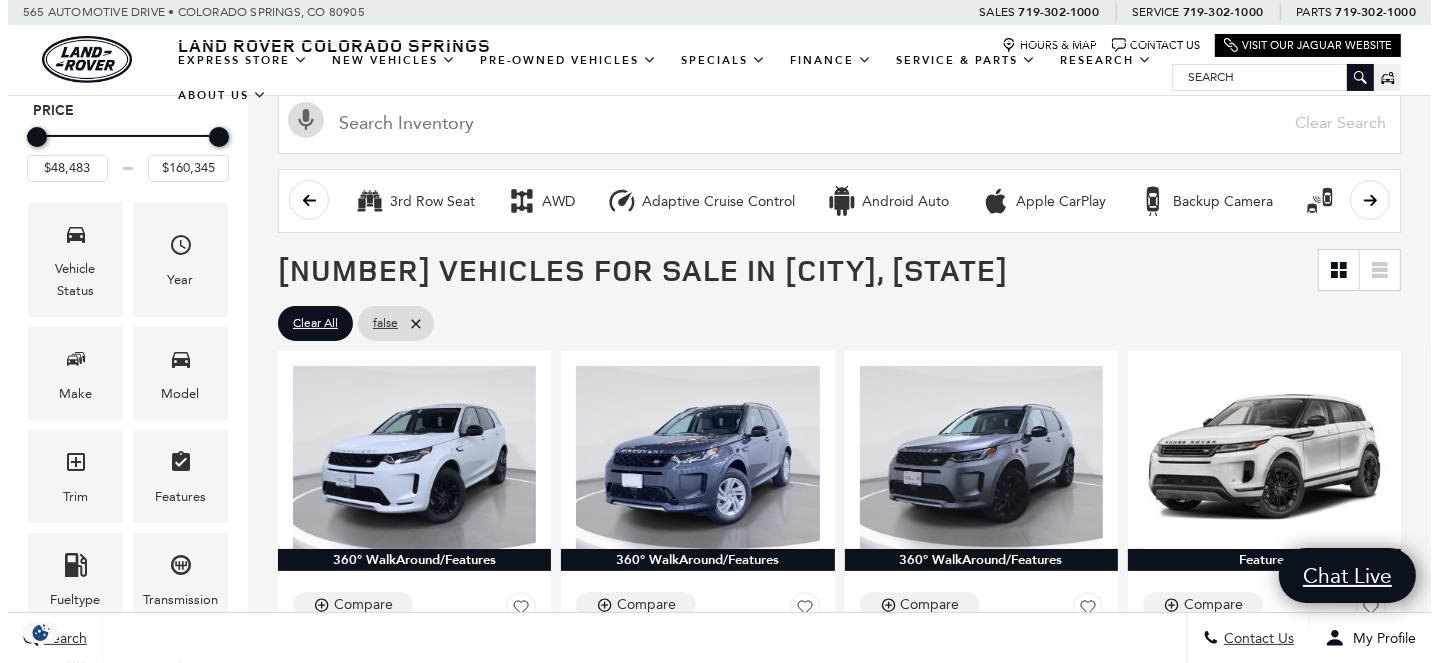 scroll, scrollTop: 214, scrollLeft: 0, axis: vertical 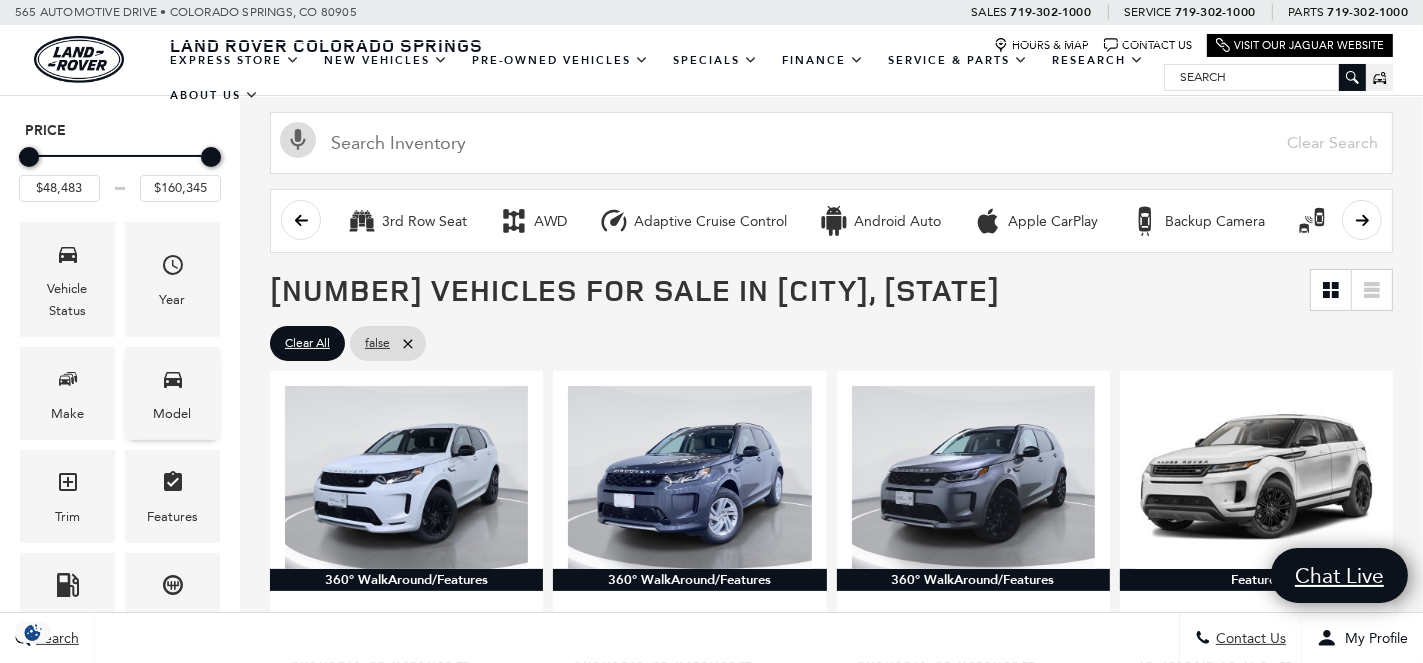 click at bounding box center [173, 382] 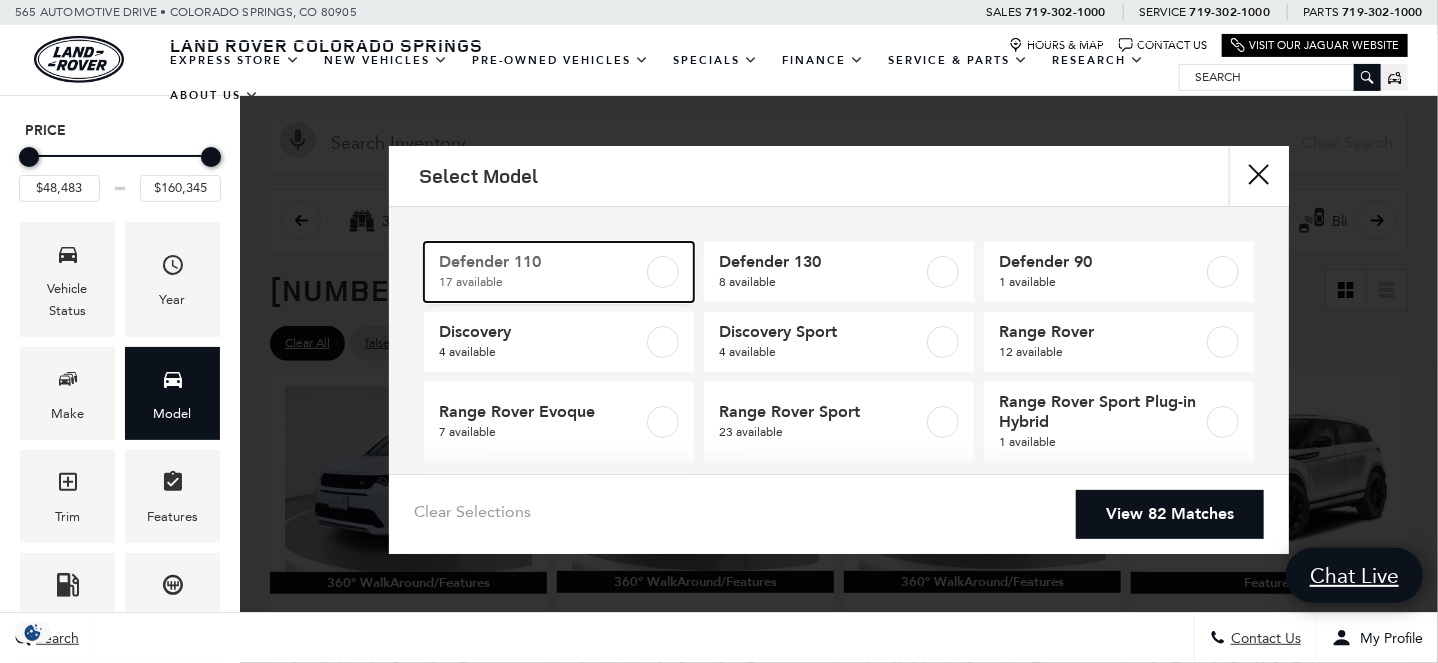 click on "17   available" at bounding box center (541, 282) 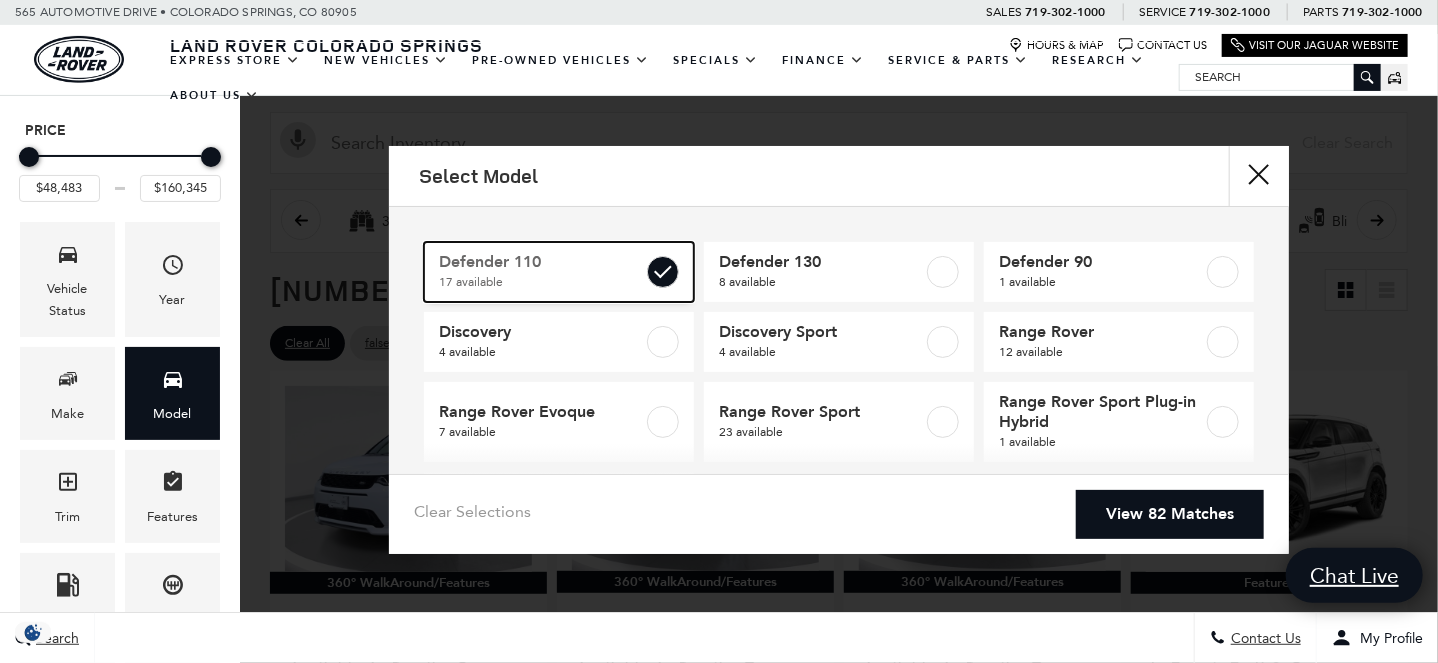 type on "$70,318" 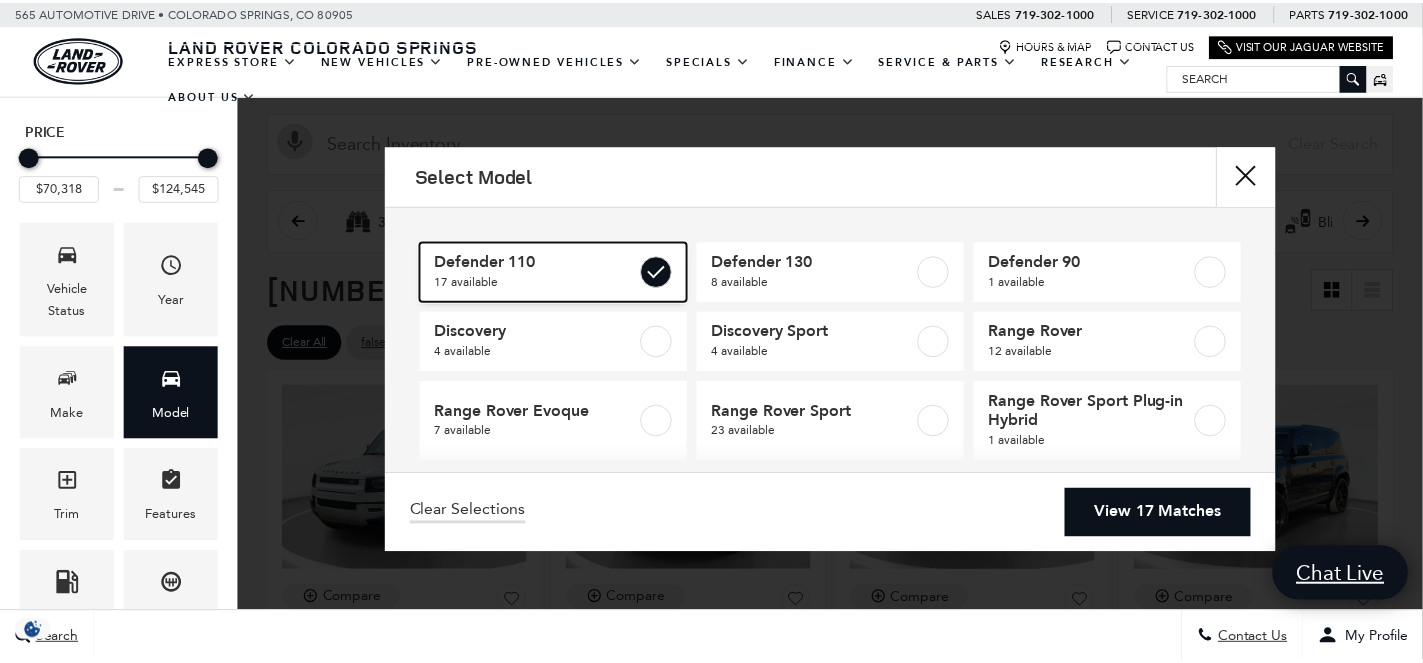 scroll, scrollTop: 0, scrollLeft: 0, axis: both 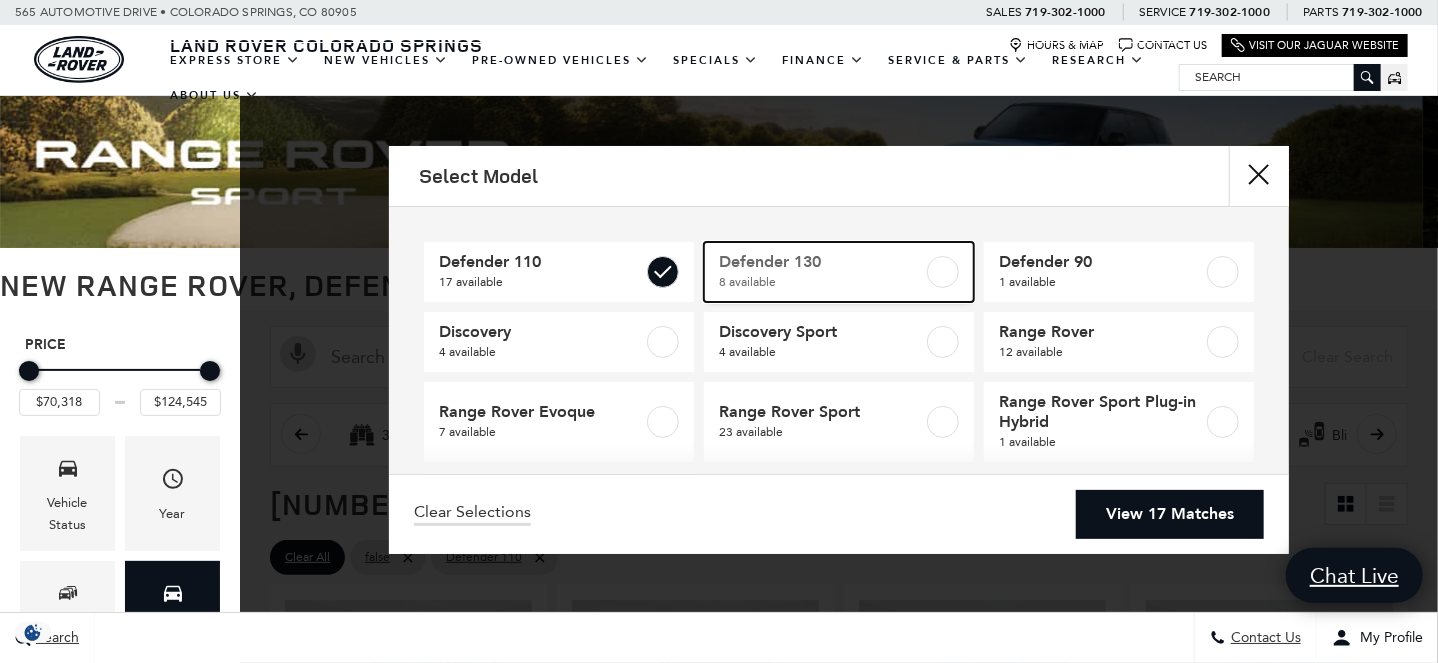 click at bounding box center (943, 272) 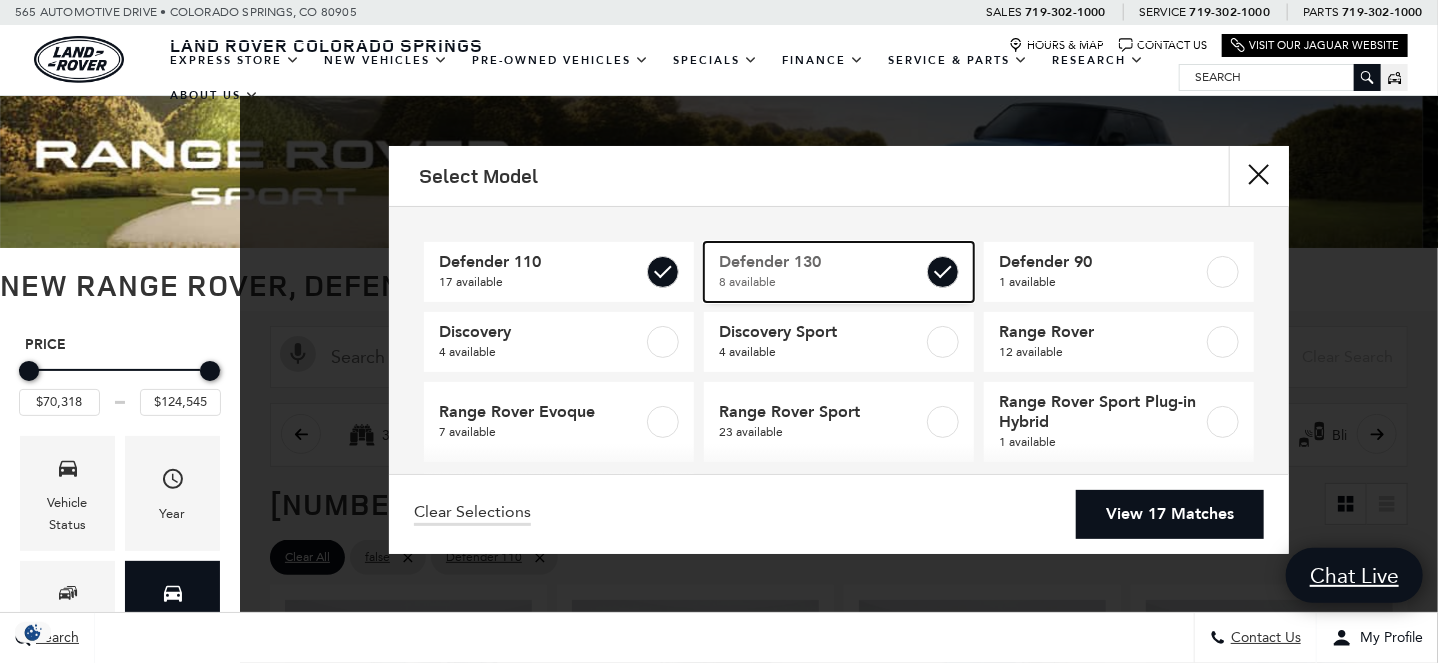 type on "$134,060" 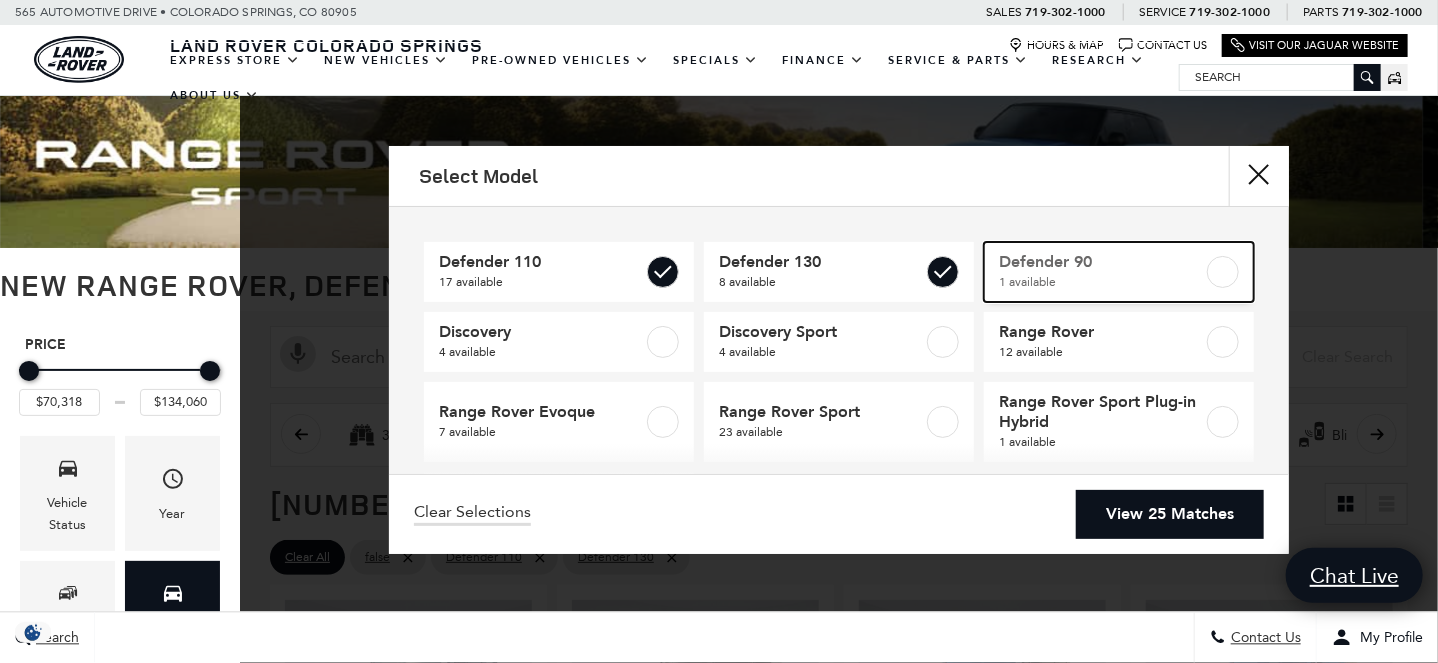 click at bounding box center (1223, 272) 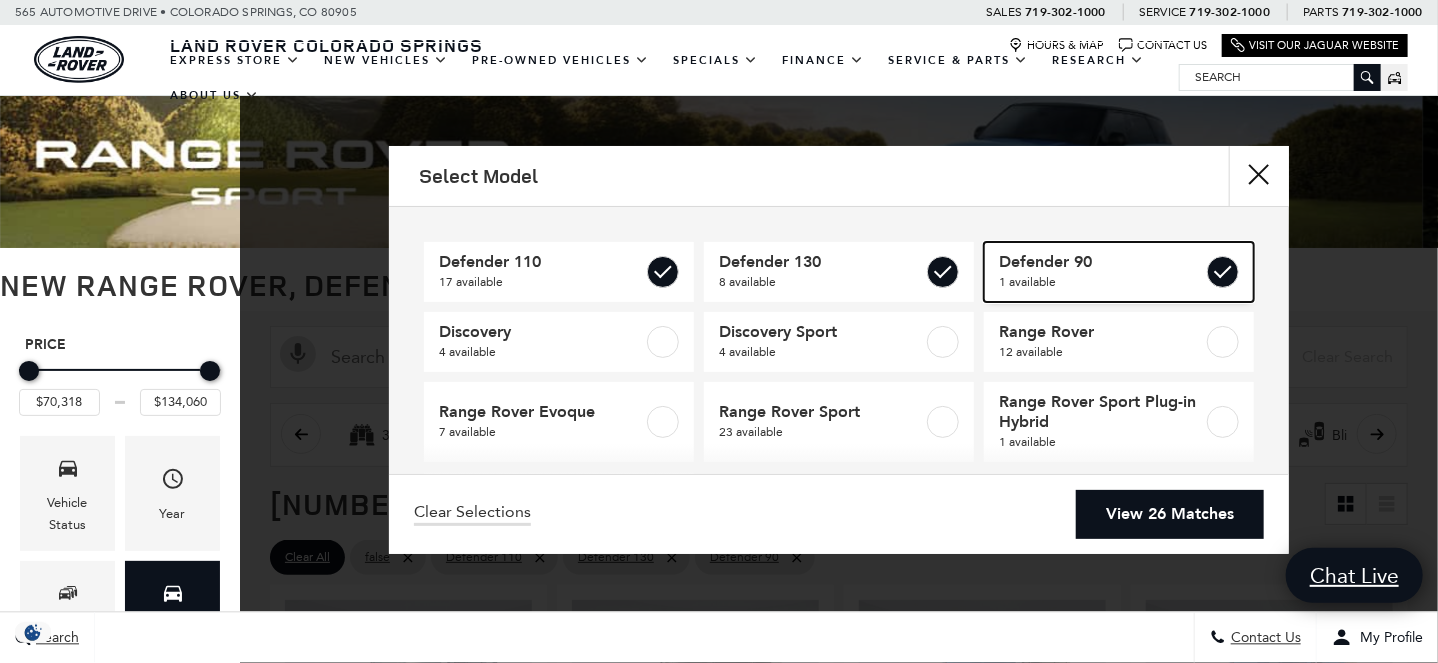 checkbox on "true" 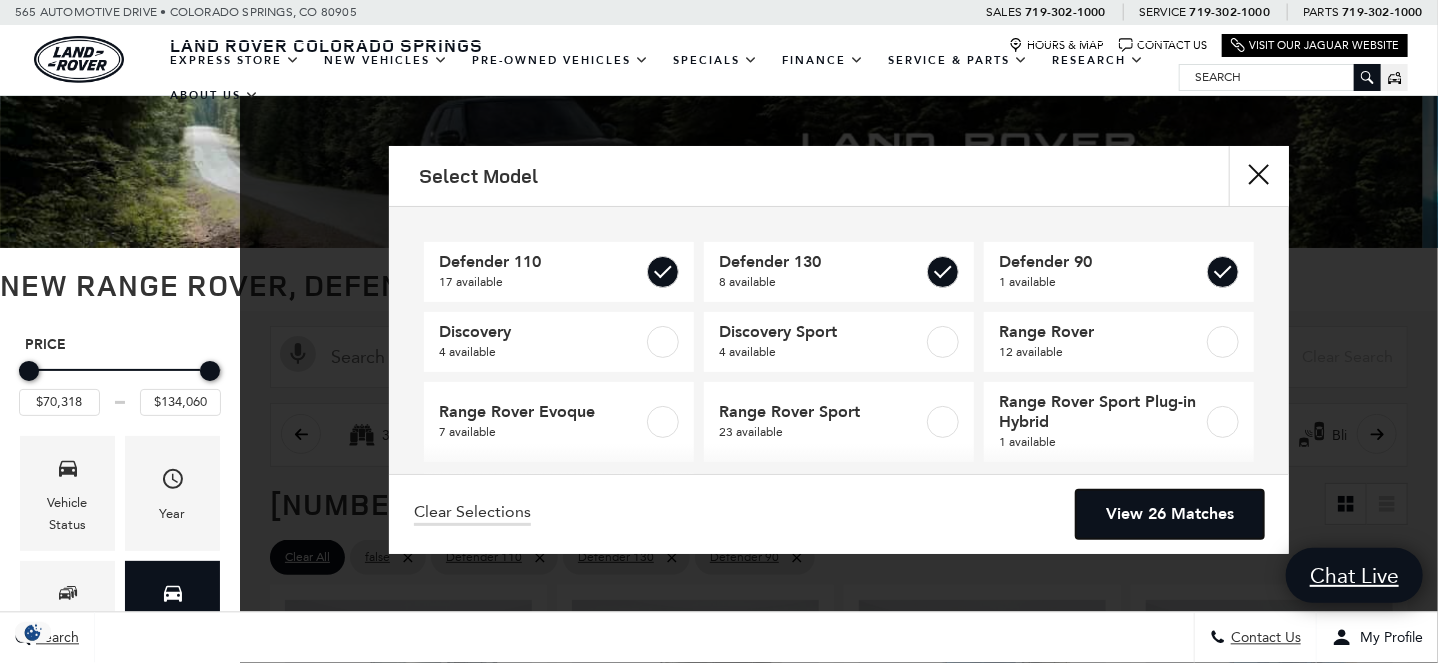 click on "View   26   Matches" at bounding box center (1170, 514) 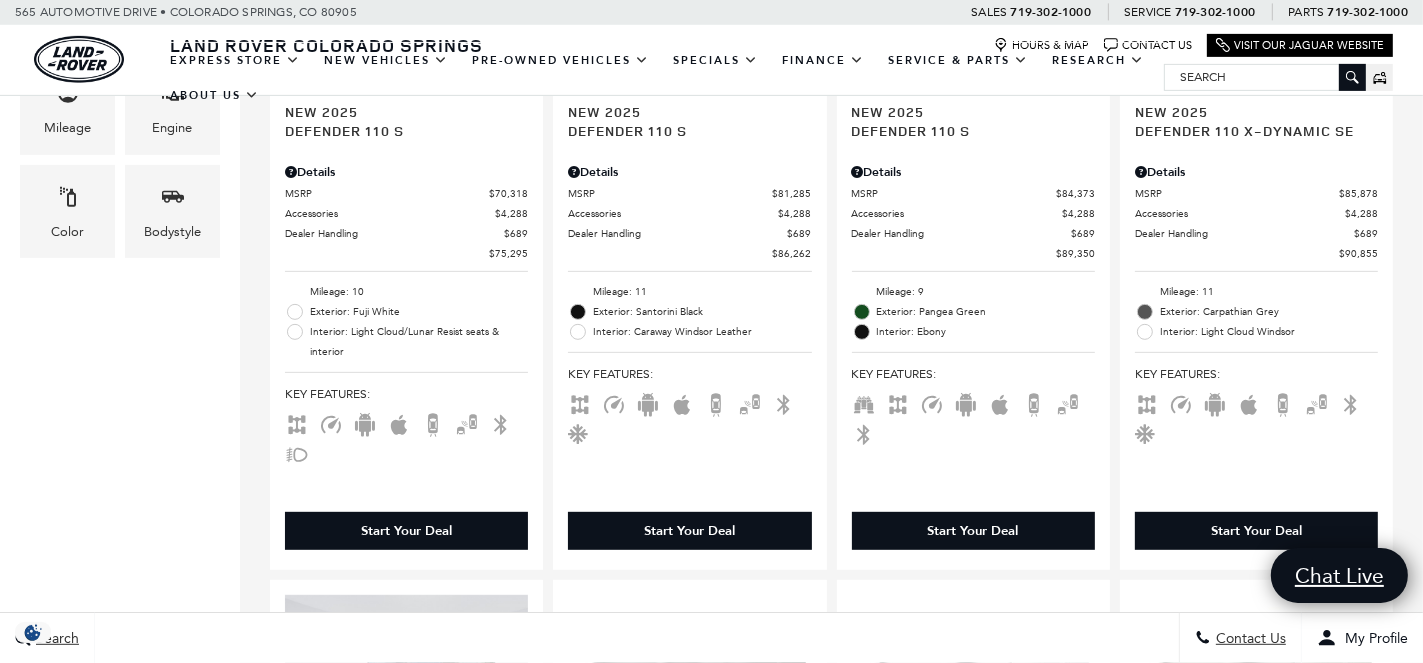scroll, scrollTop: 819, scrollLeft: 0, axis: vertical 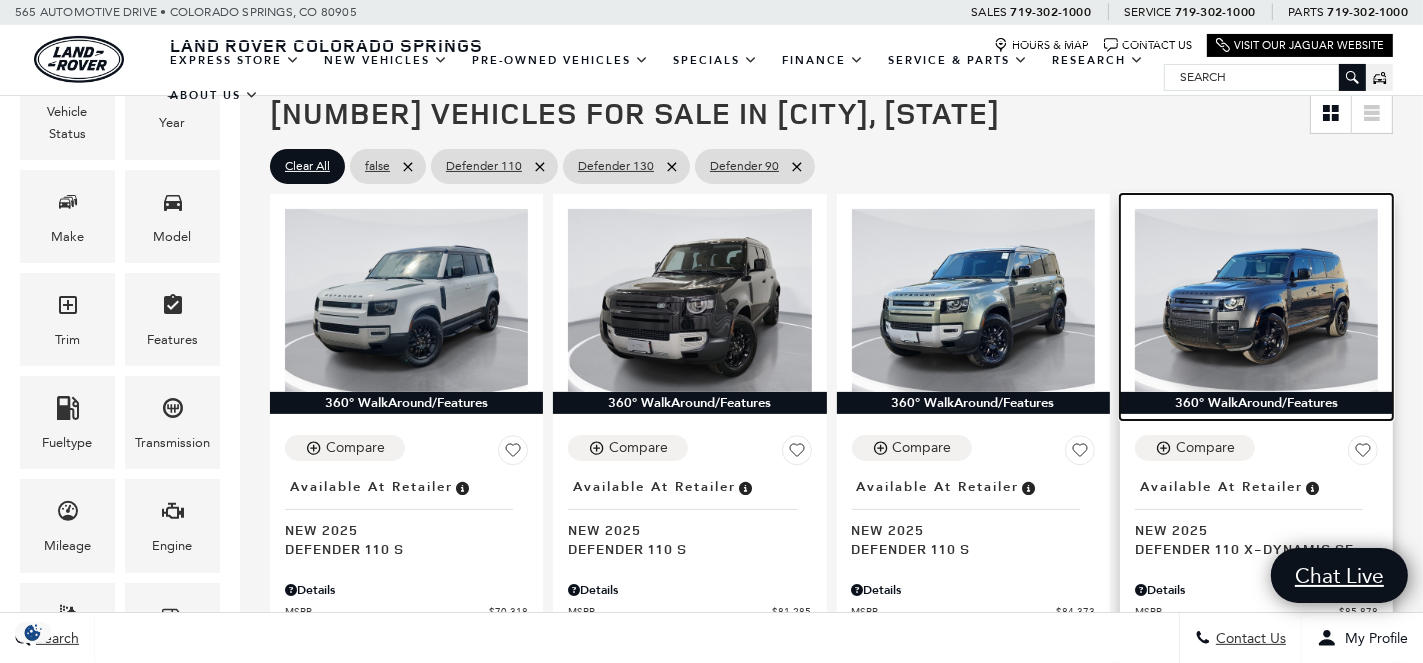 click at bounding box center [1256, 300] 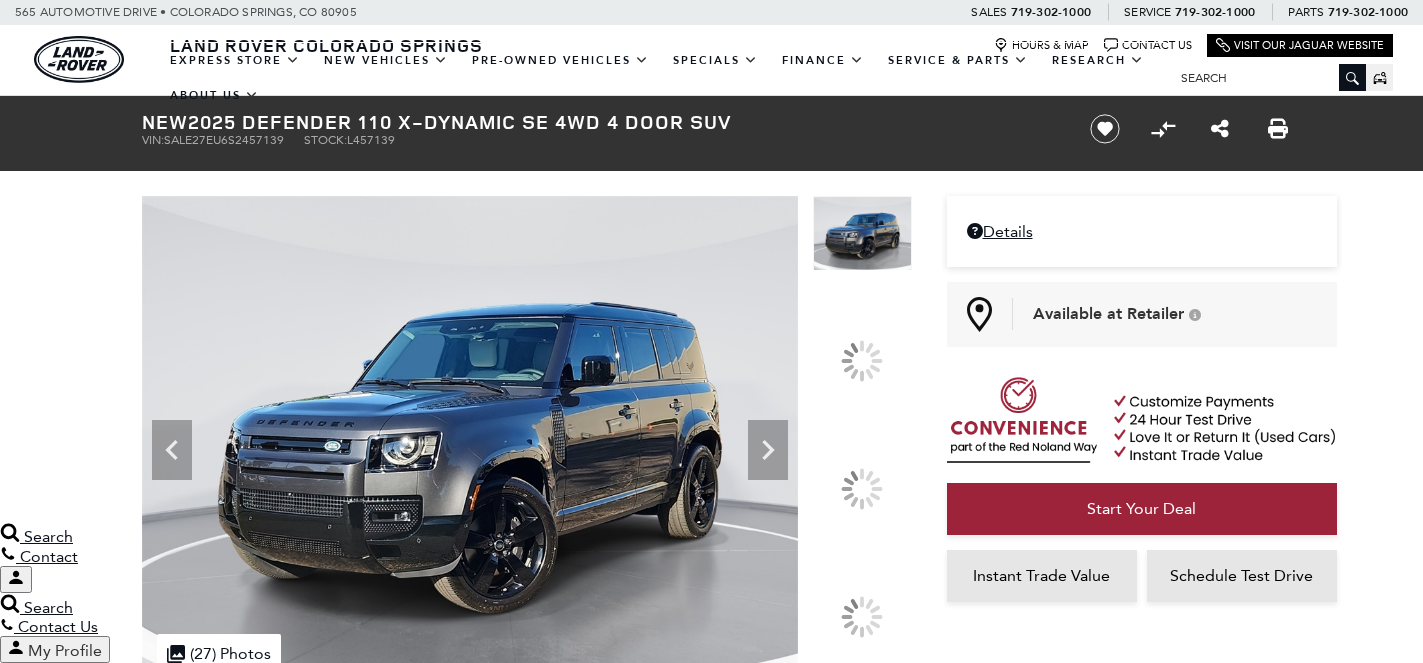 scroll, scrollTop: 0, scrollLeft: 0, axis: both 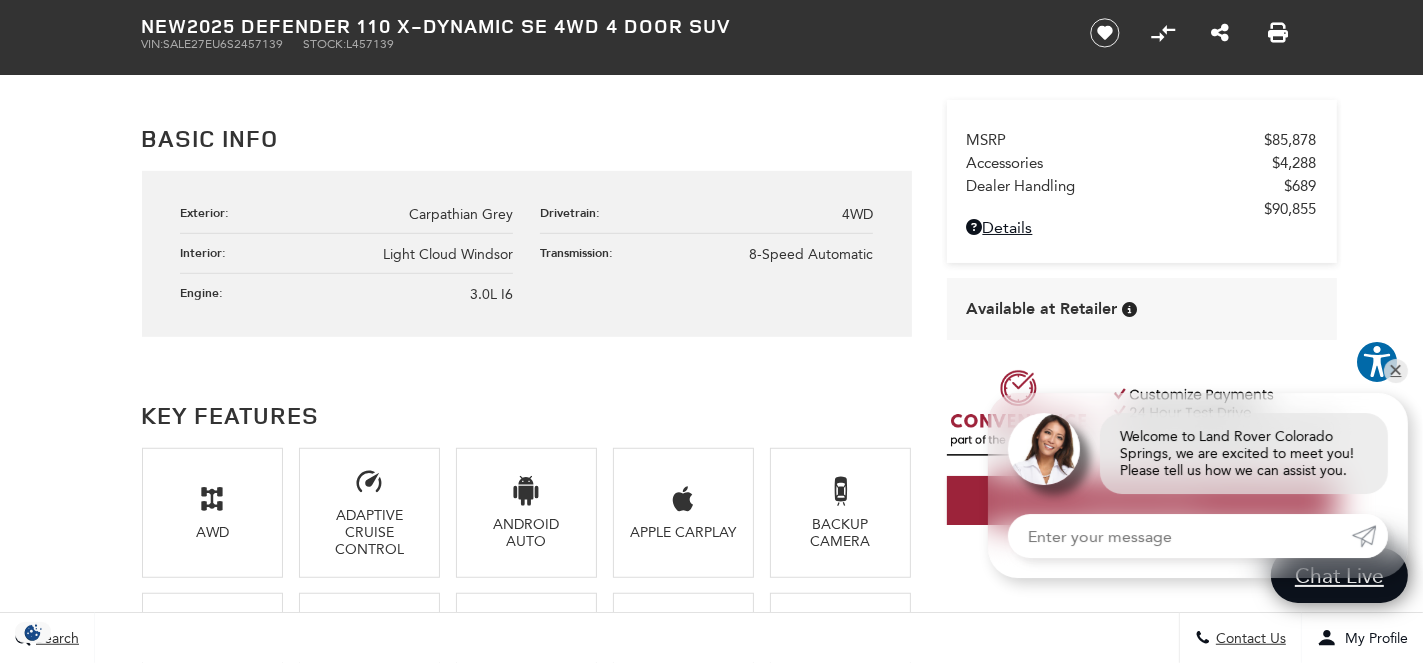 drag, startPoint x: 1433, startPoint y: 63, endPoint x: 1433, endPoint y: 170, distance: 107 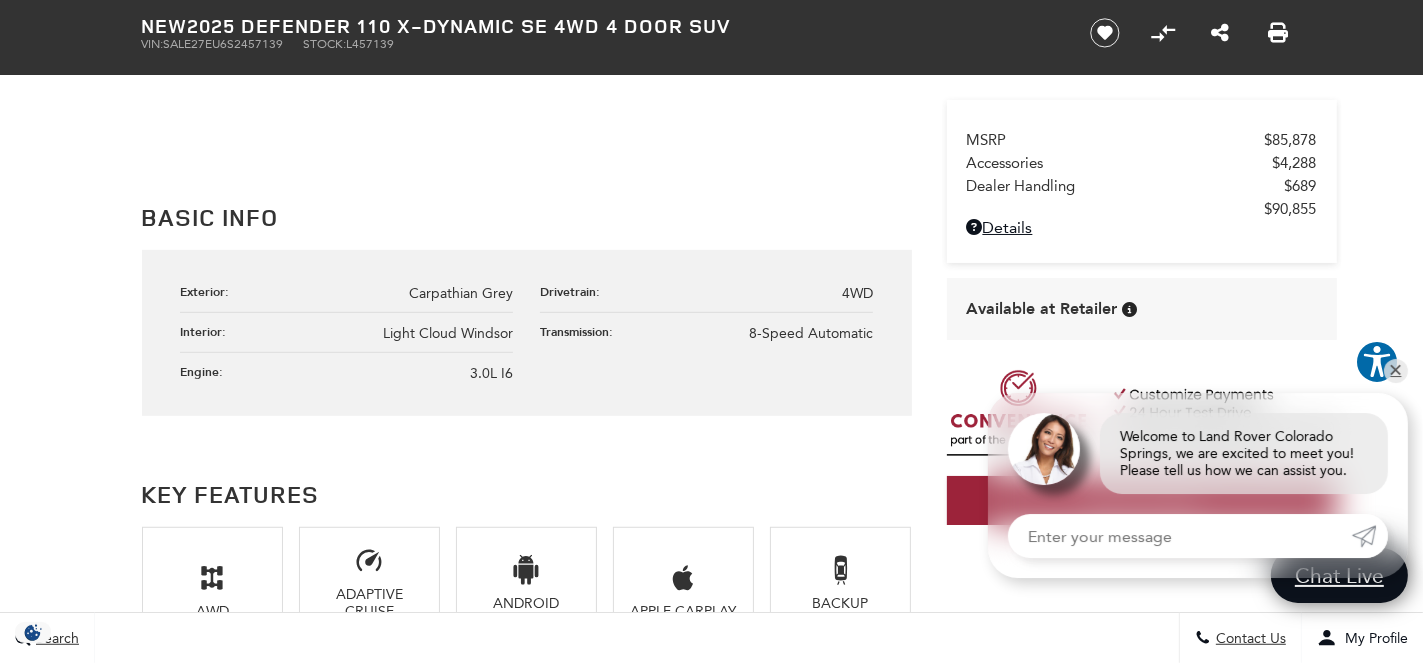scroll, scrollTop: 1082, scrollLeft: 0, axis: vertical 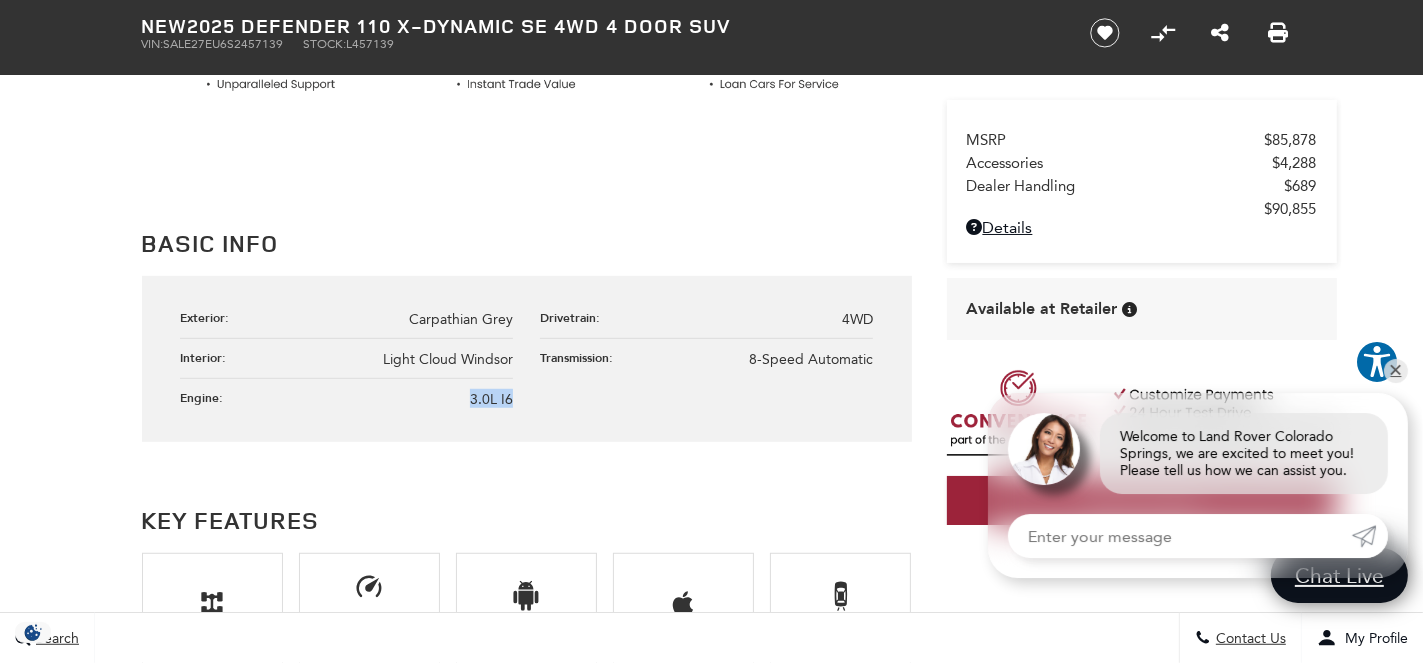 drag, startPoint x: 516, startPoint y: 395, endPoint x: 468, endPoint y: 395, distance: 48 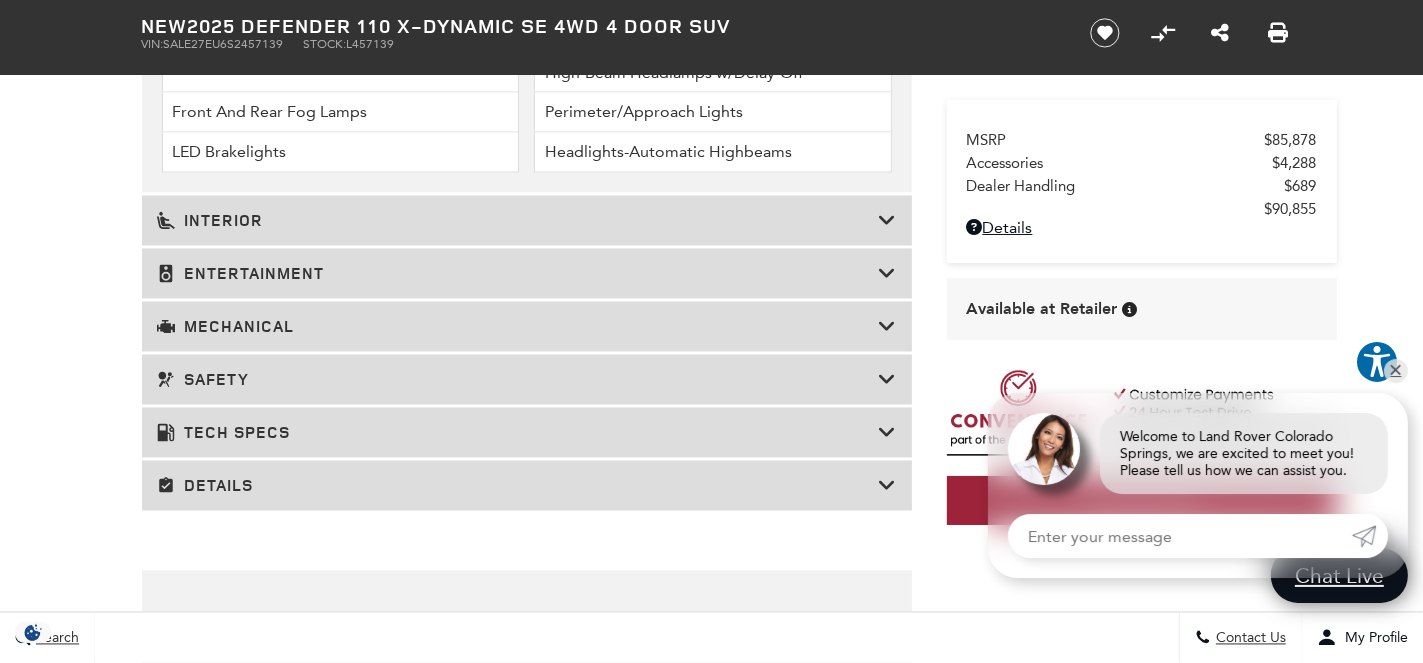 scroll, scrollTop: 3470, scrollLeft: 0, axis: vertical 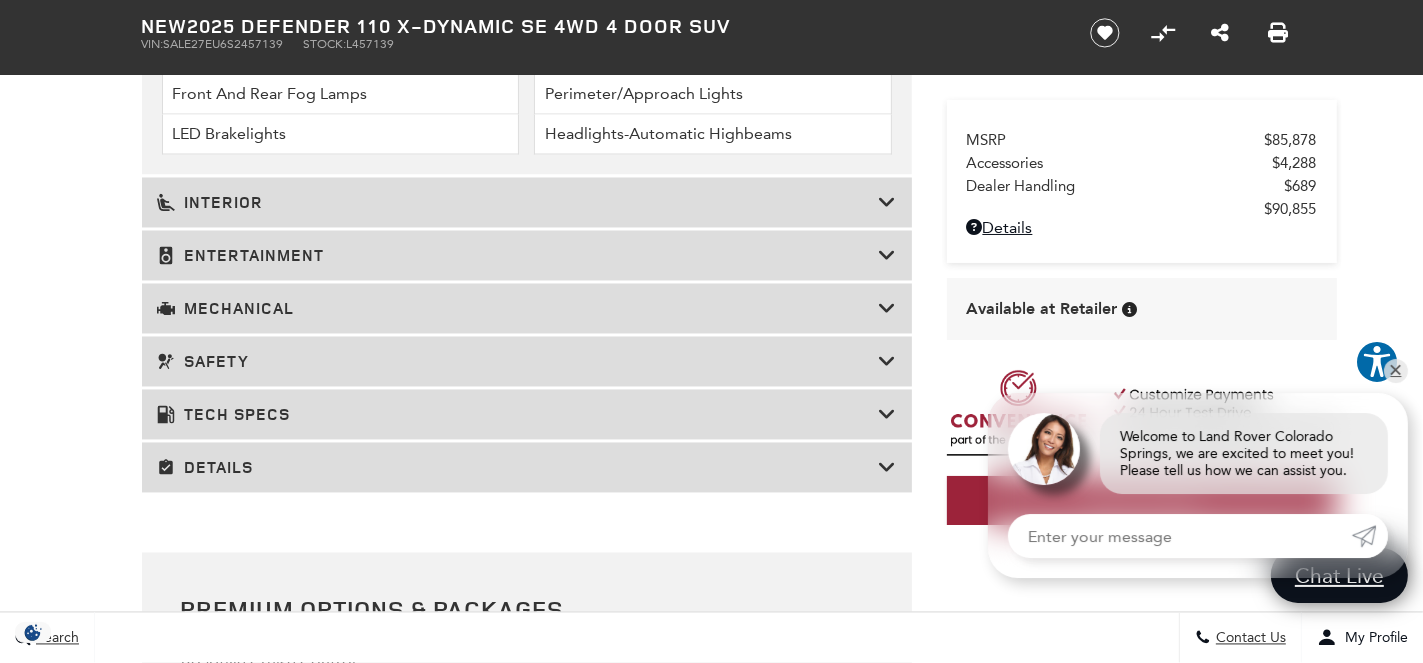 click at bounding box center (888, 309) 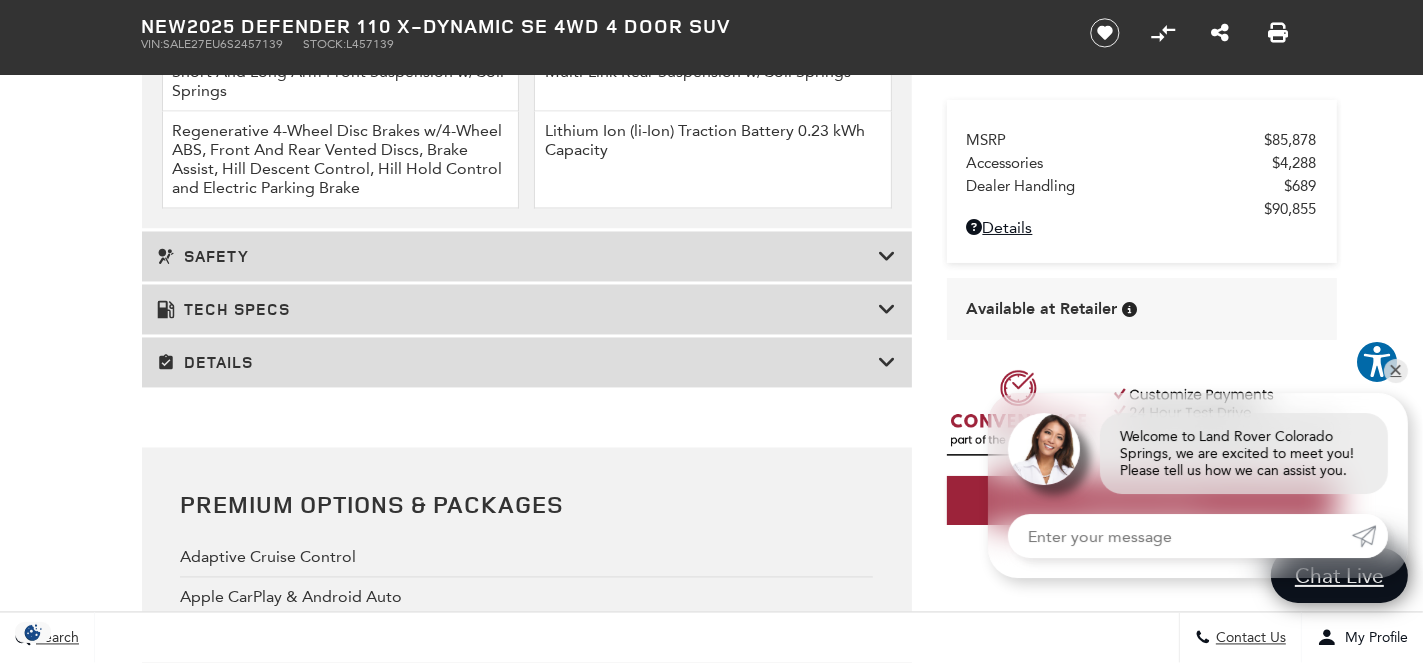 scroll, scrollTop: 3720, scrollLeft: 0, axis: vertical 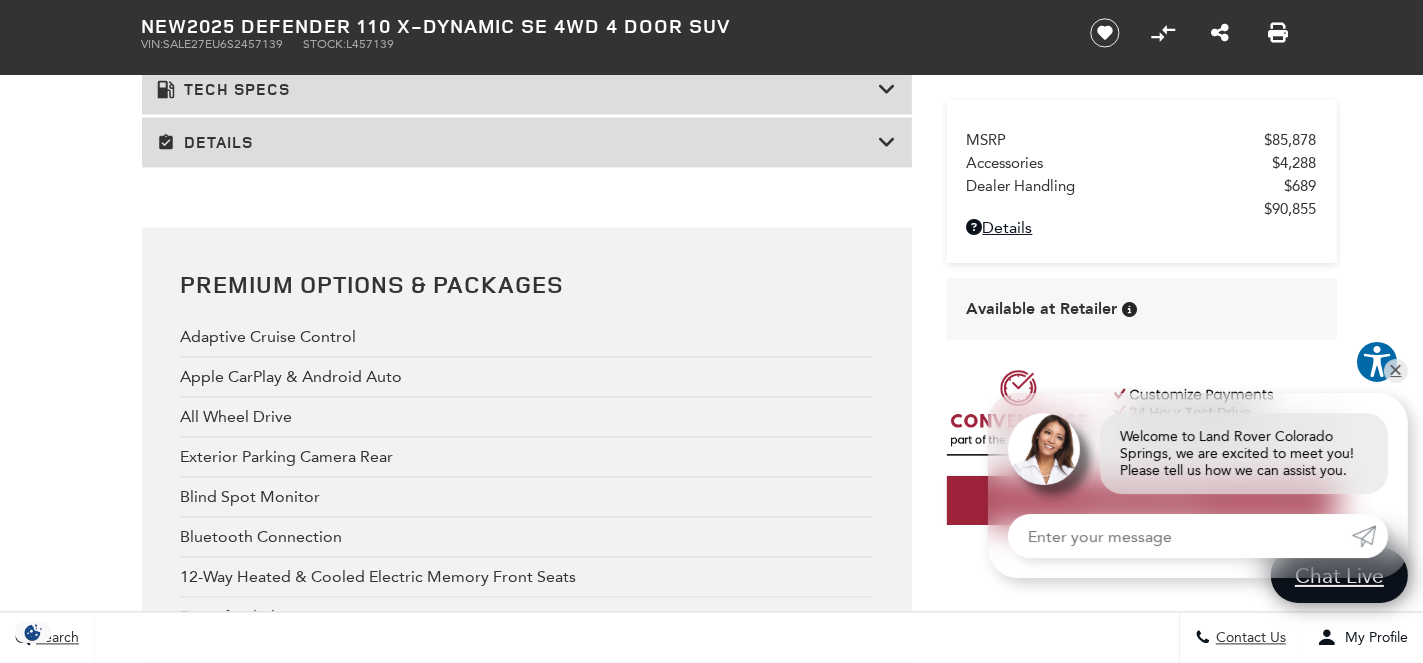 click at bounding box center (888, 89) 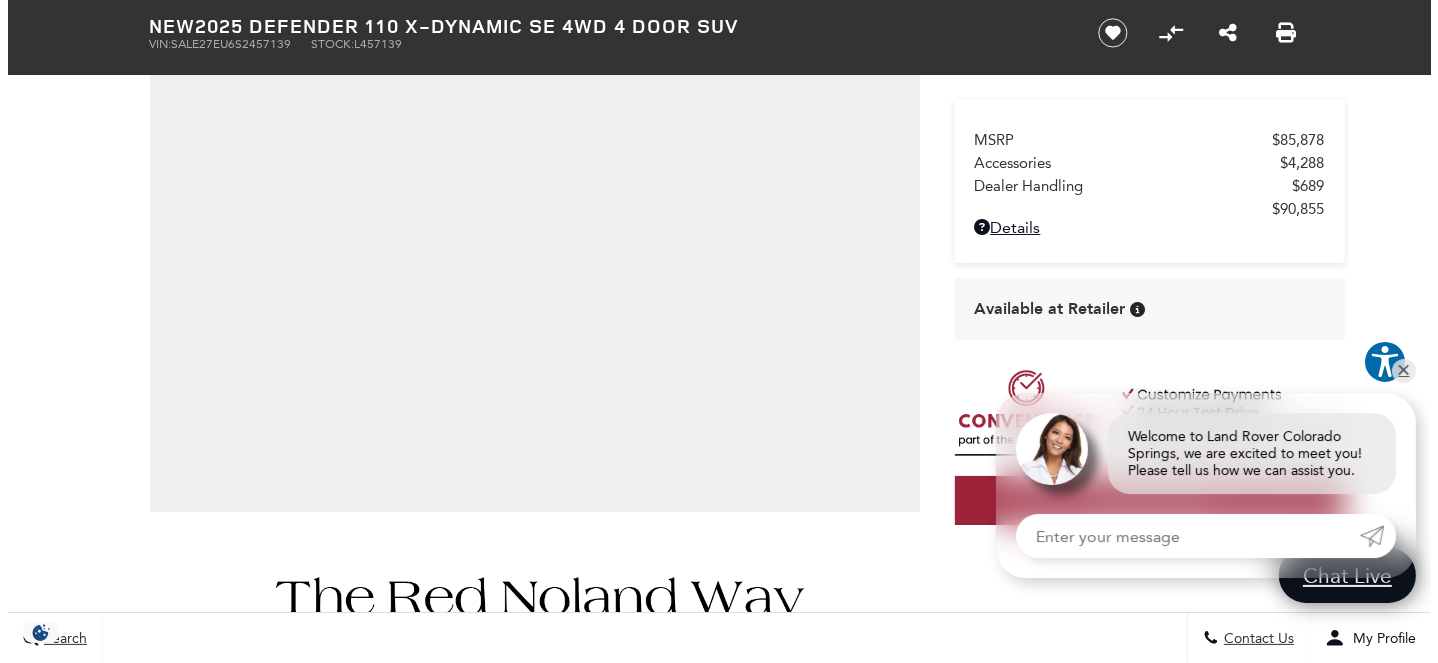 scroll, scrollTop: 443, scrollLeft: 0, axis: vertical 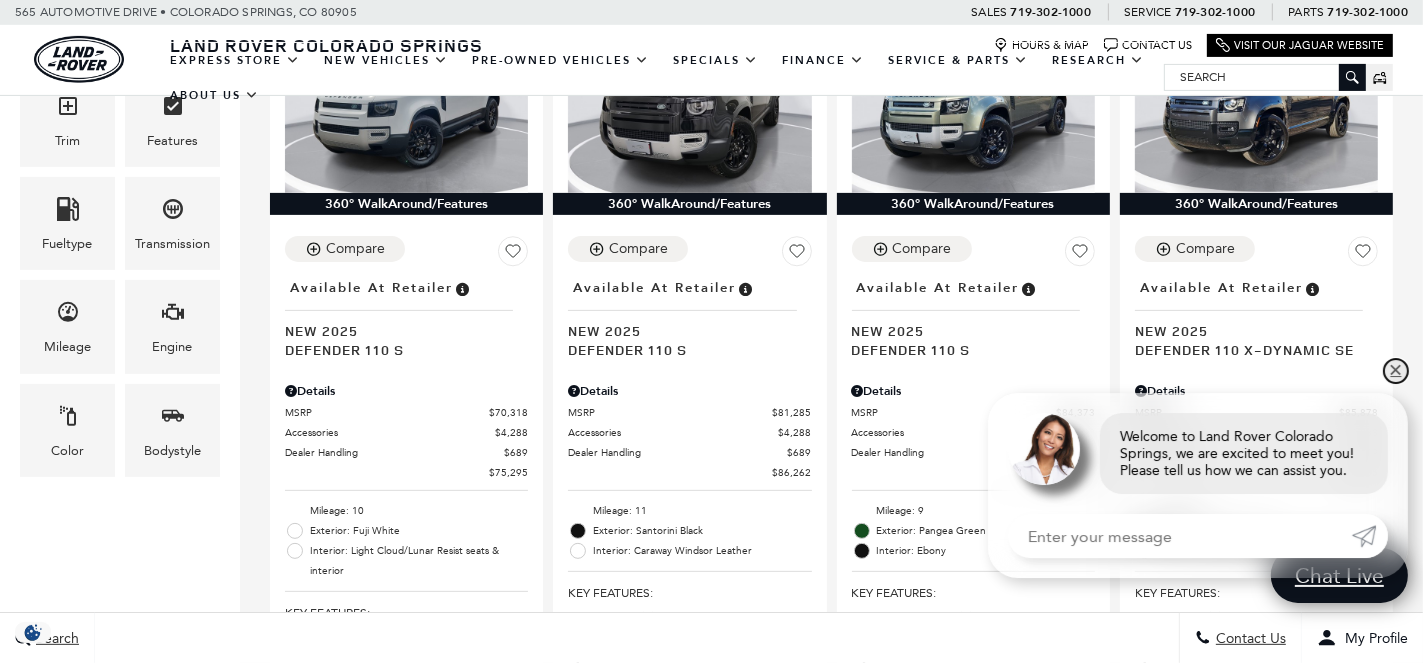 click on "✕" at bounding box center [1396, 371] 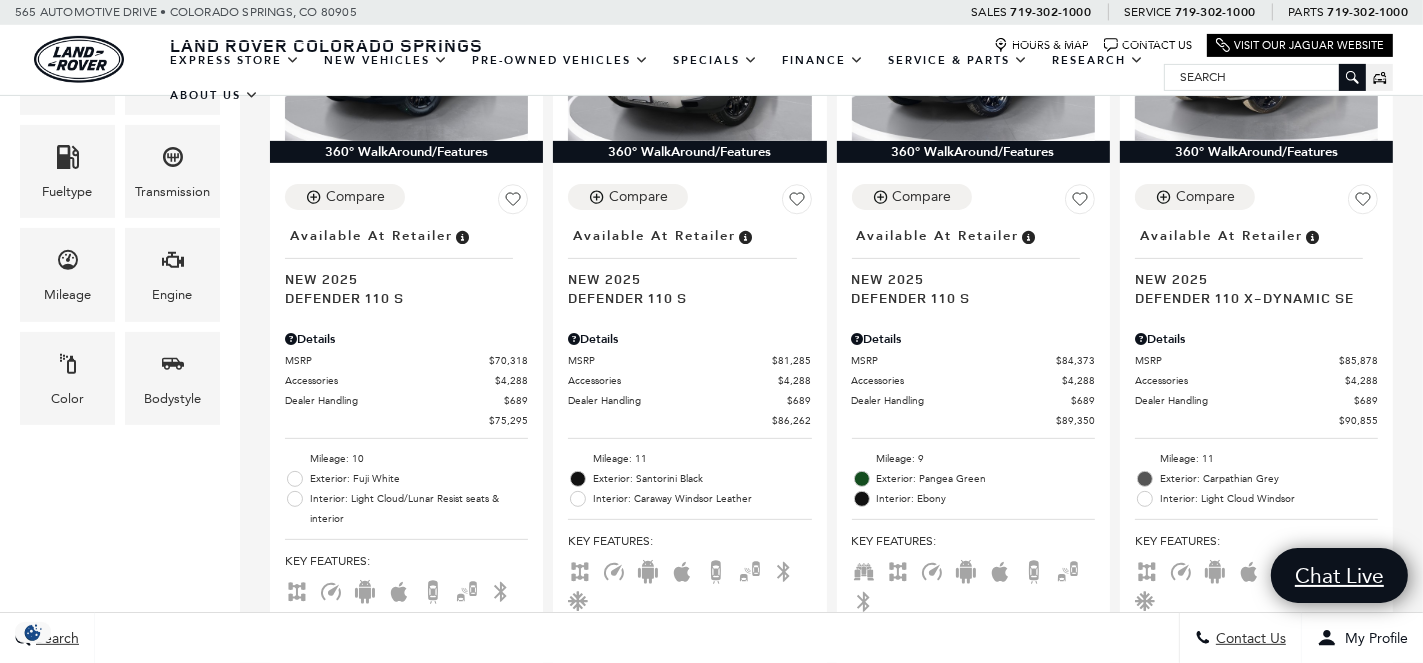 scroll, scrollTop: 562, scrollLeft: 0, axis: vertical 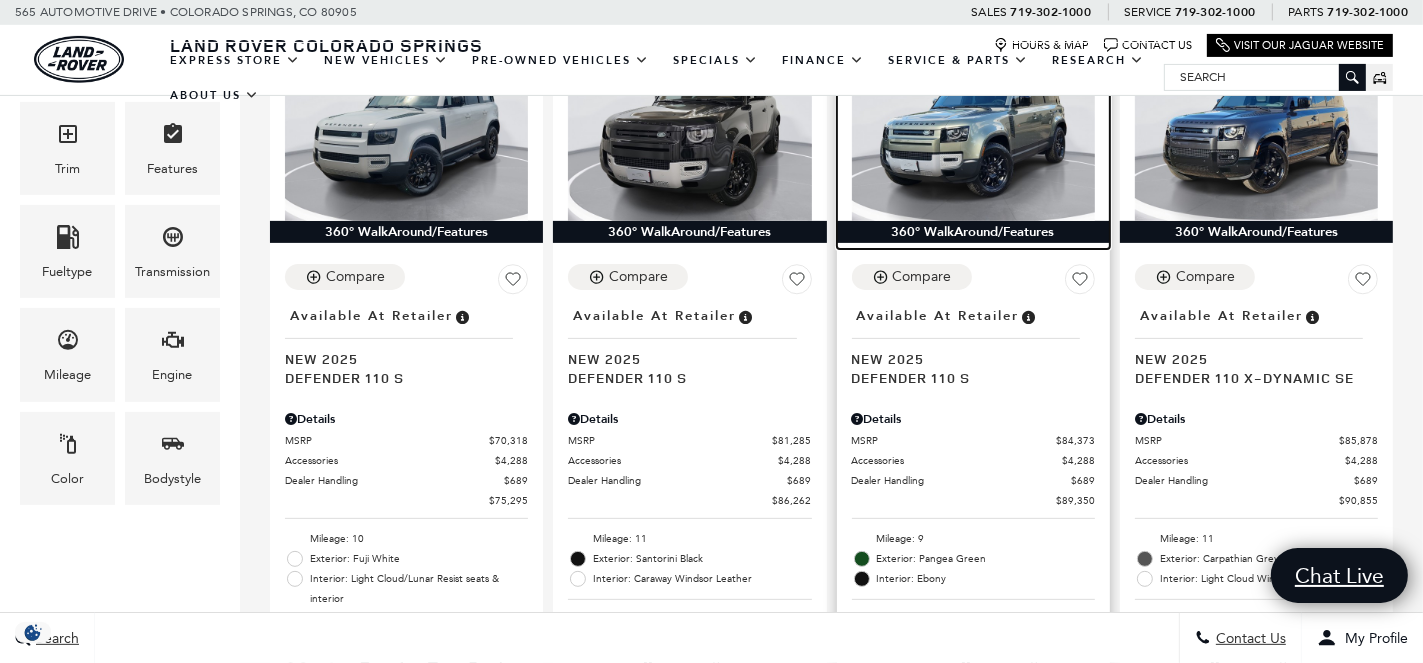click at bounding box center [973, 129] 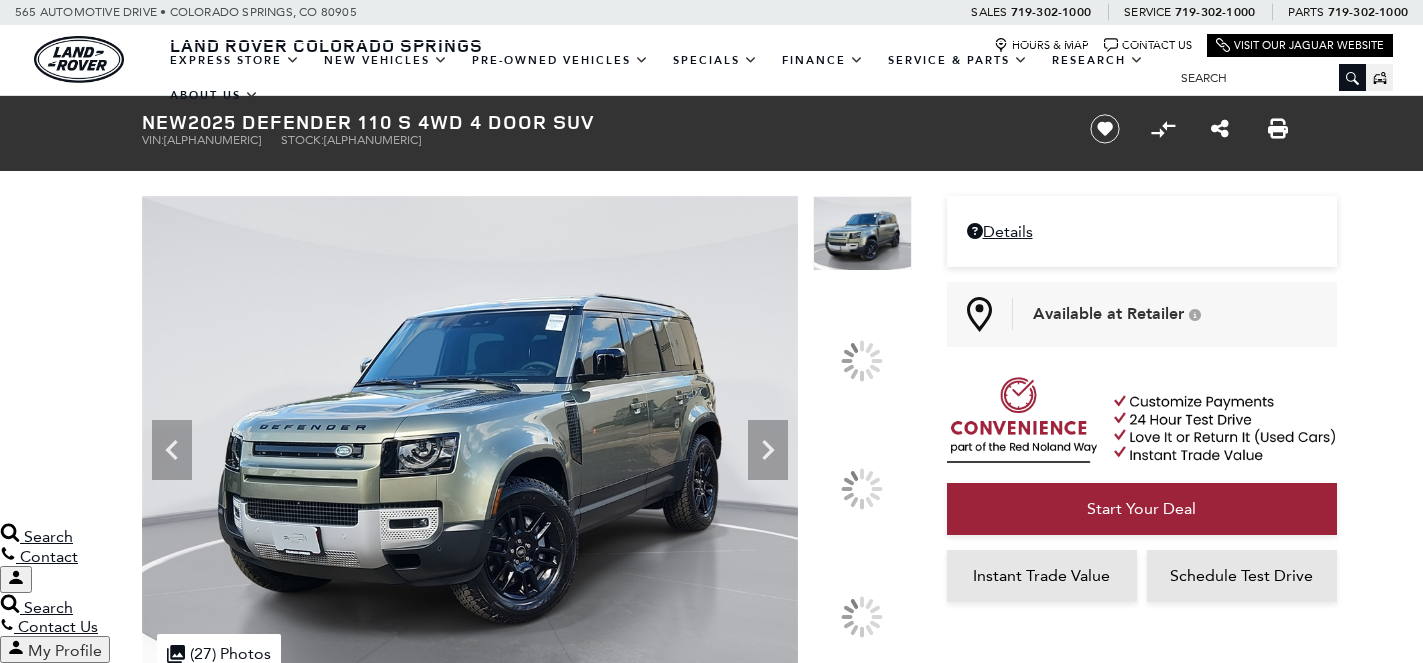 scroll, scrollTop: 0, scrollLeft: 0, axis: both 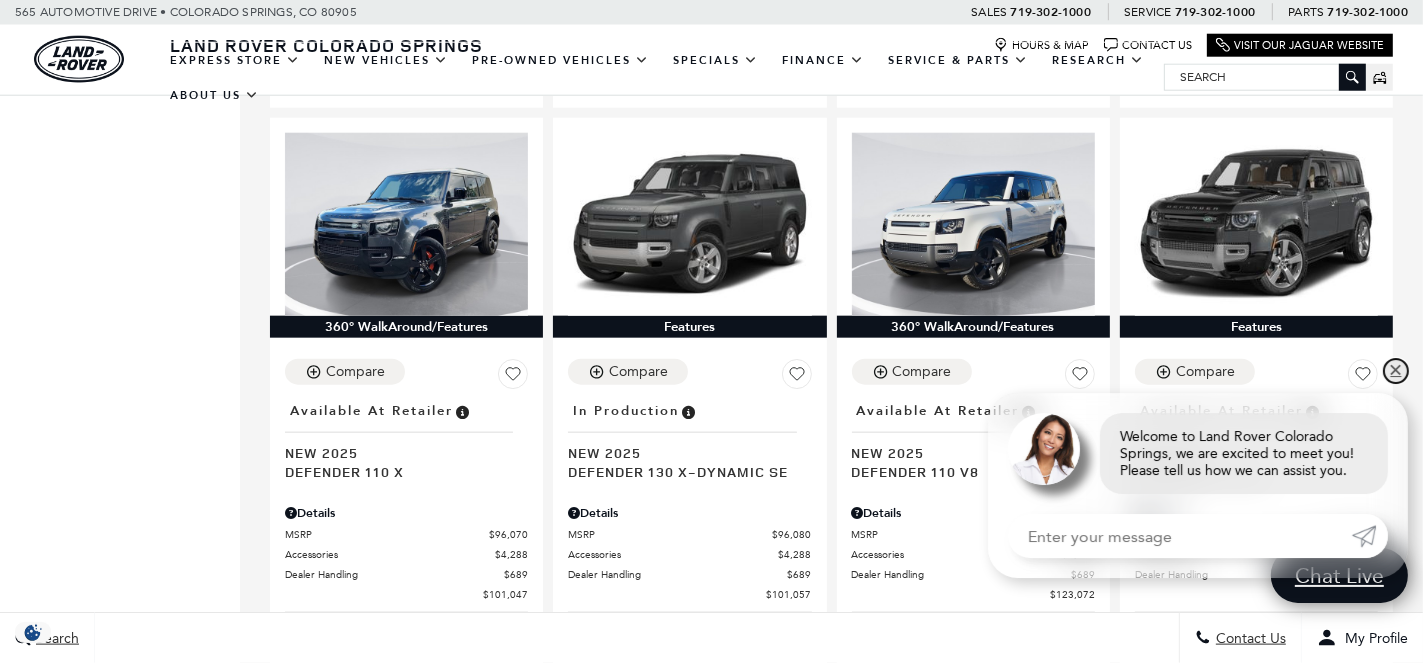 click on "✕" at bounding box center (1396, 371) 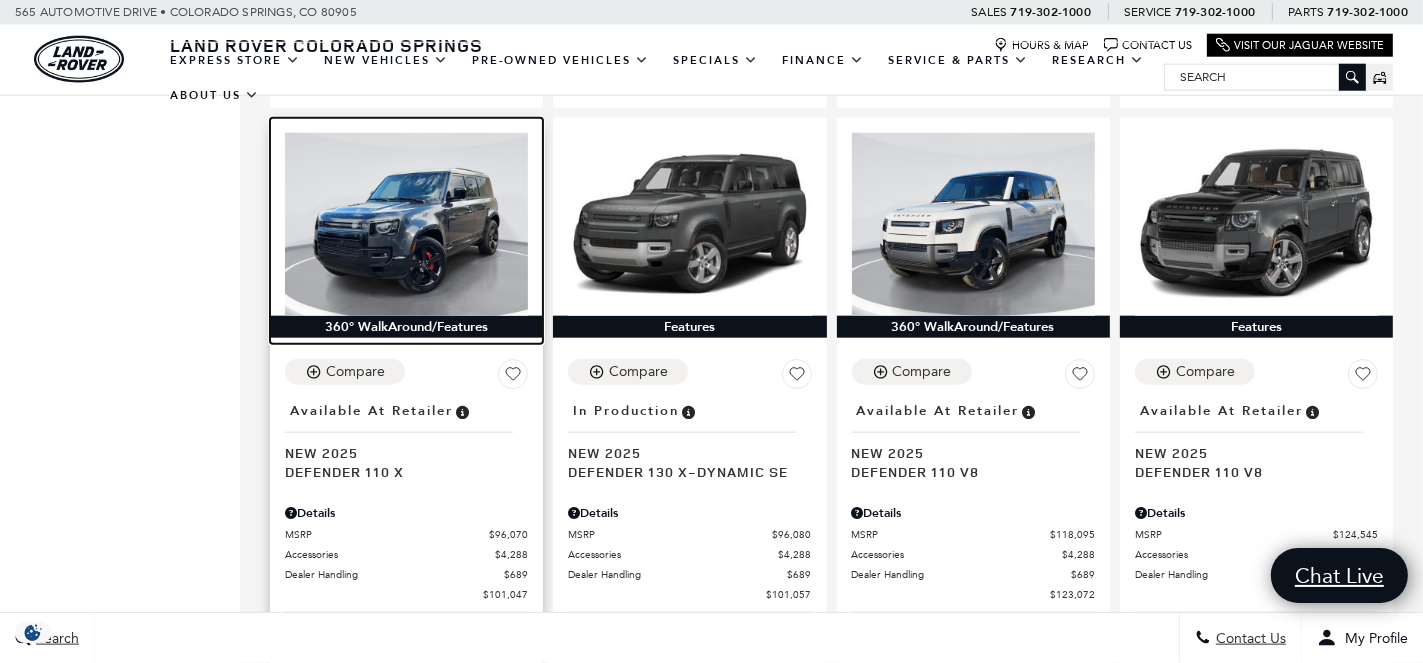 click at bounding box center [406, 224] 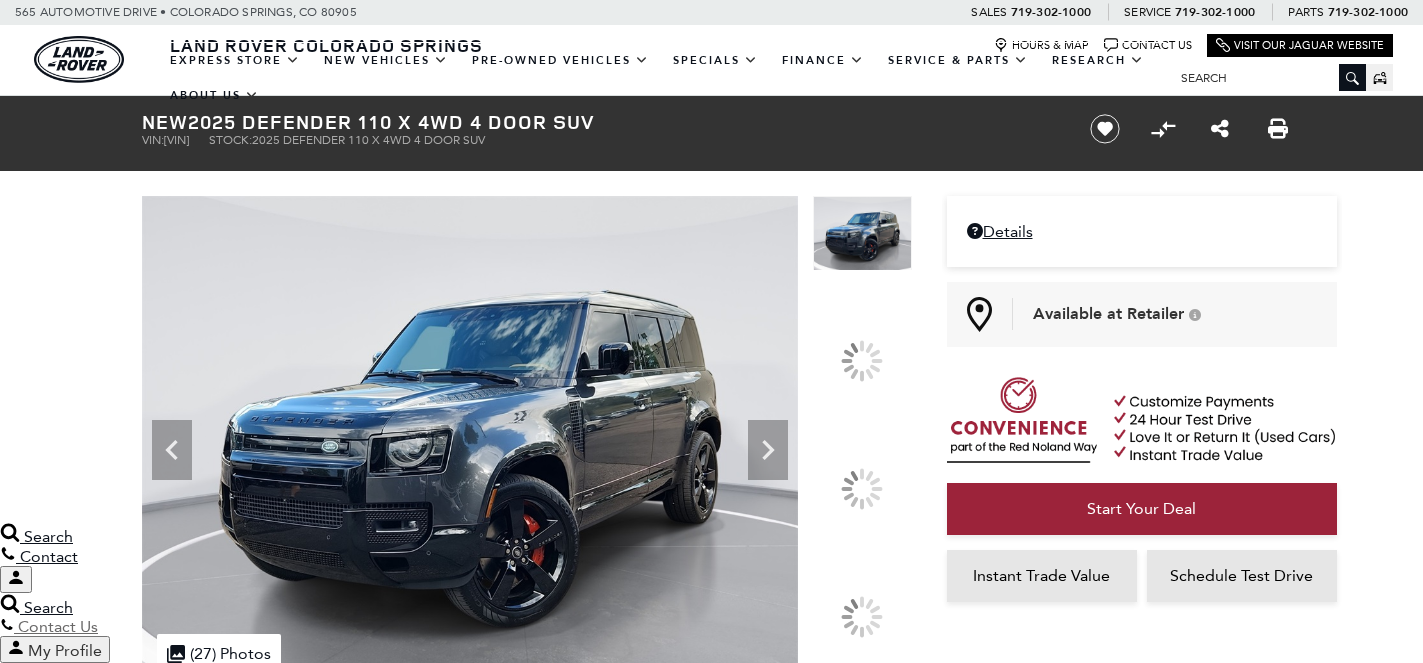 scroll, scrollTop: 0, scrollLeft: 0, axis: both 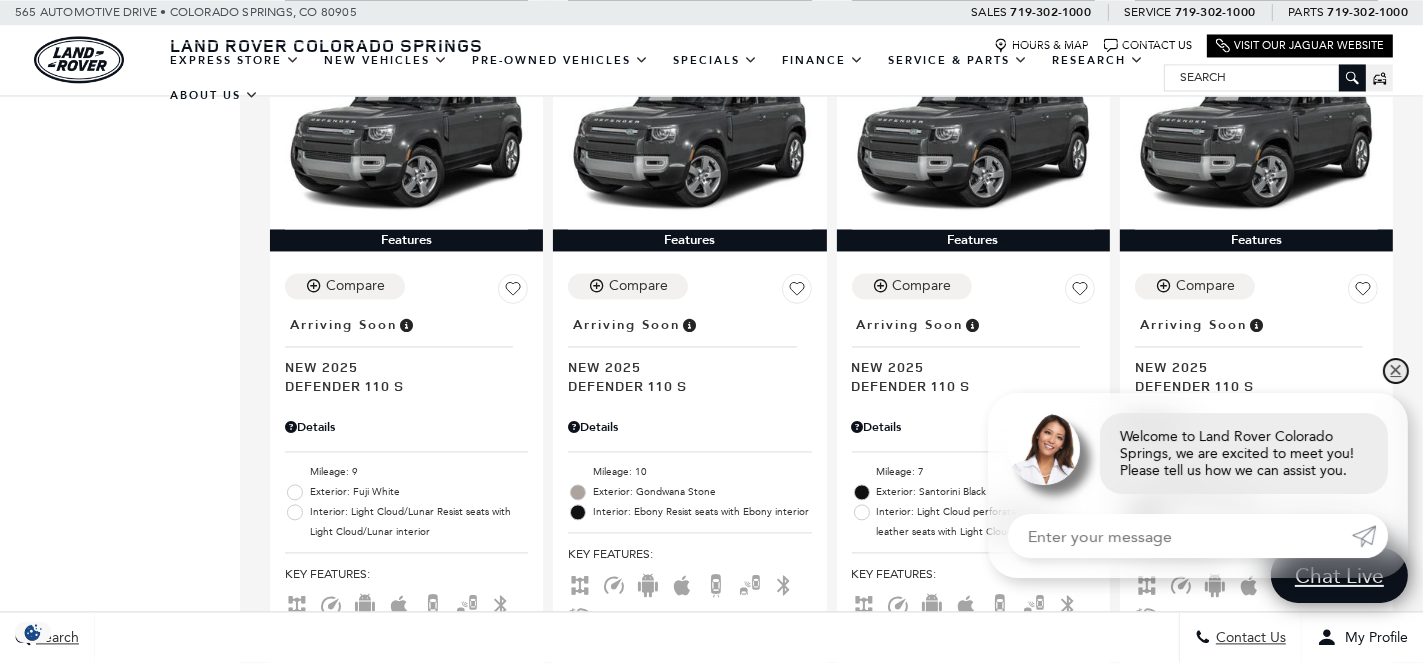 click on "✕" at bounding box center [1396, 371] 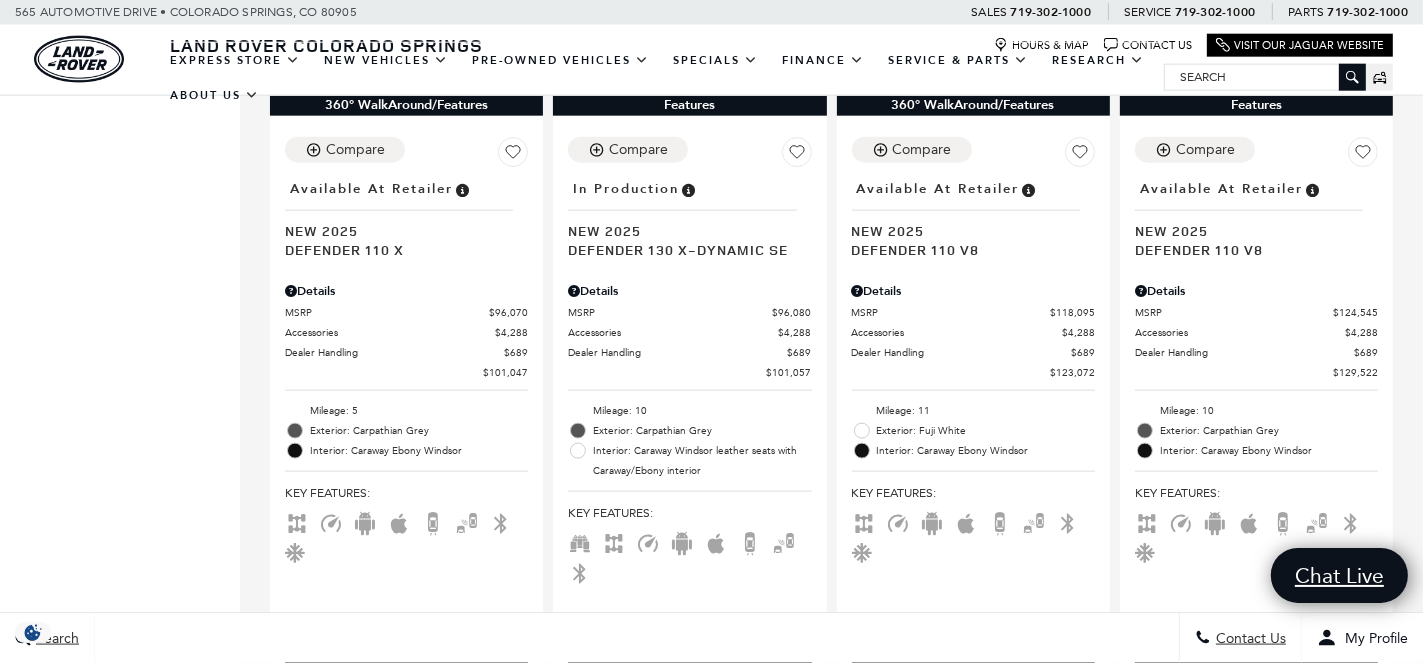 scroll, scrollTop: 2236, scrollLeft: 0, axis: vertical 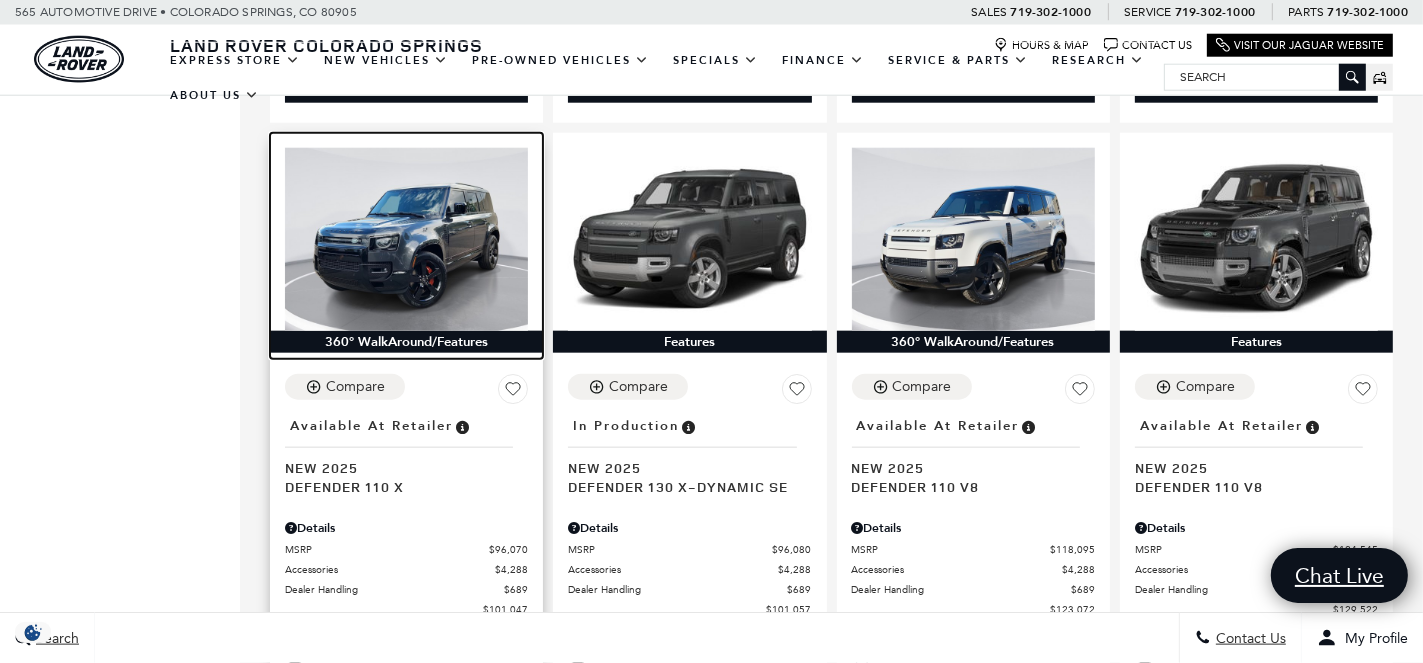 click at bounding box center (406, 239) 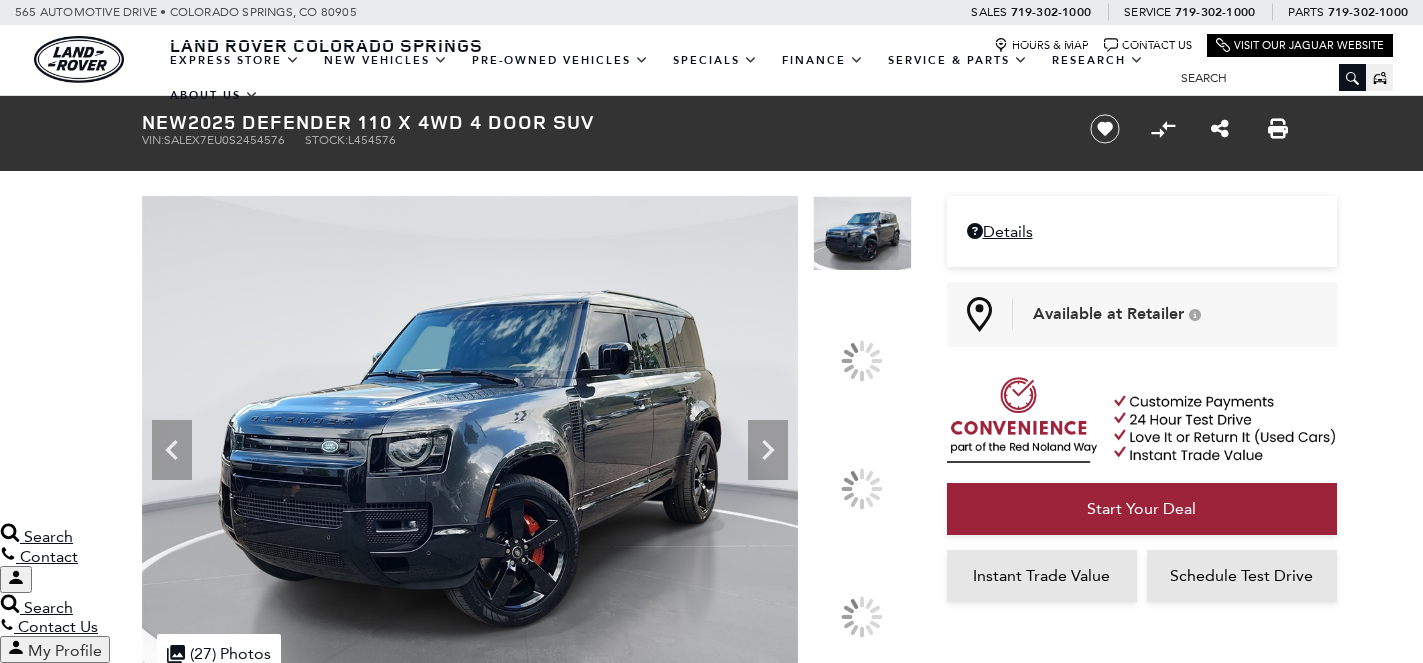 scroll, scrollTop: 0, scrollLeft: 0, axis: both 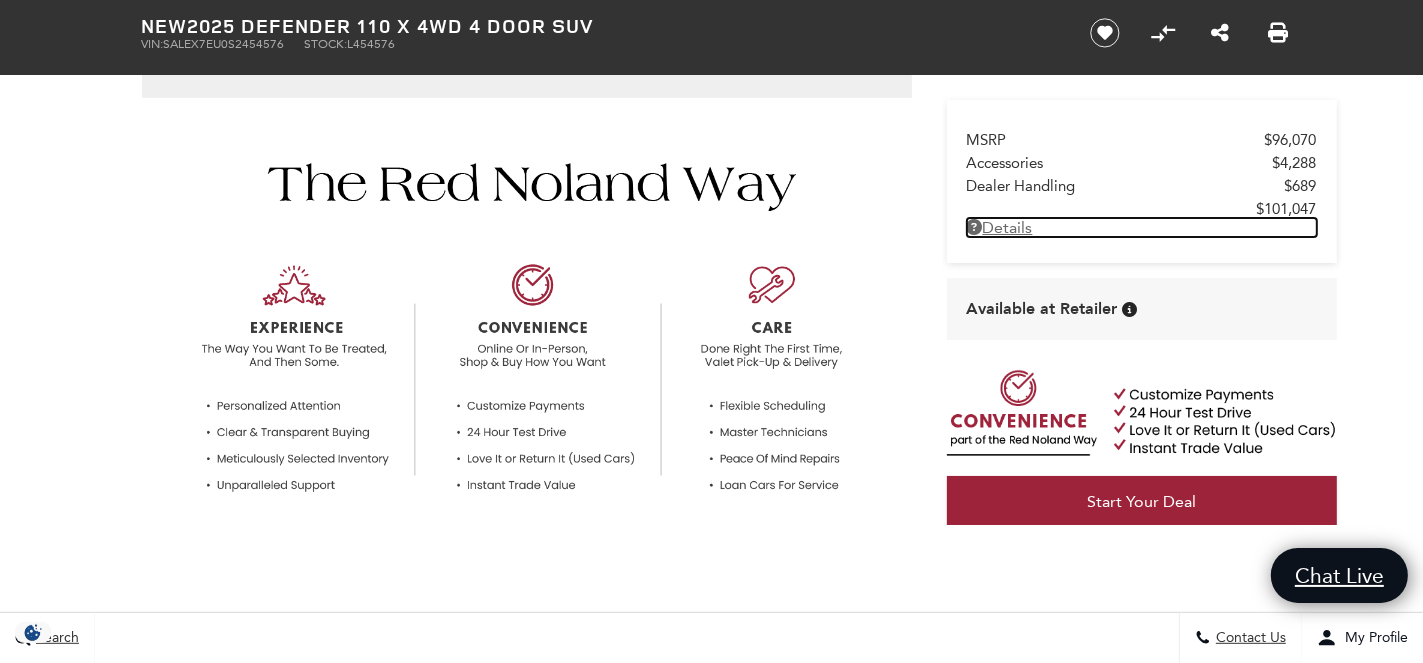 click on "Details             New 2025 Defender 110 X 4WD 4 Door SUV" at bounding box center (1142, 227) 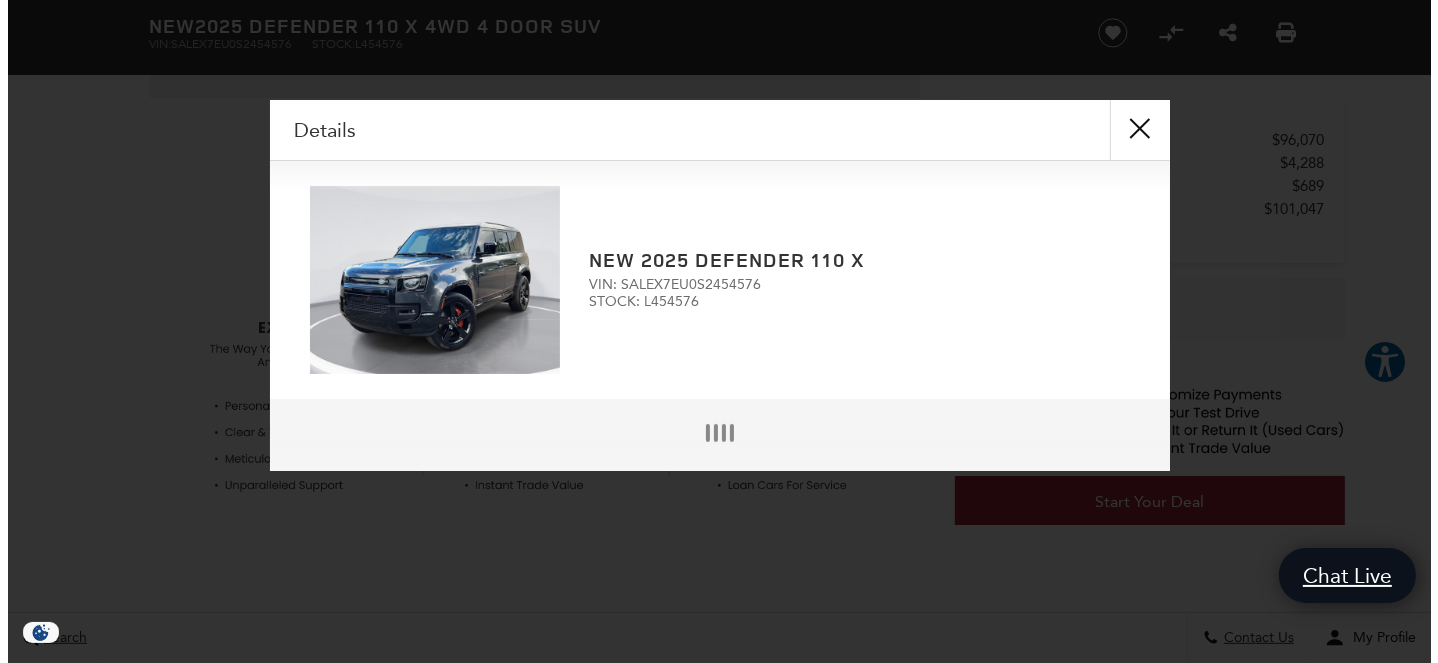 scroll, scrollTop: 786, scrollLeft: 0, axis: vertical 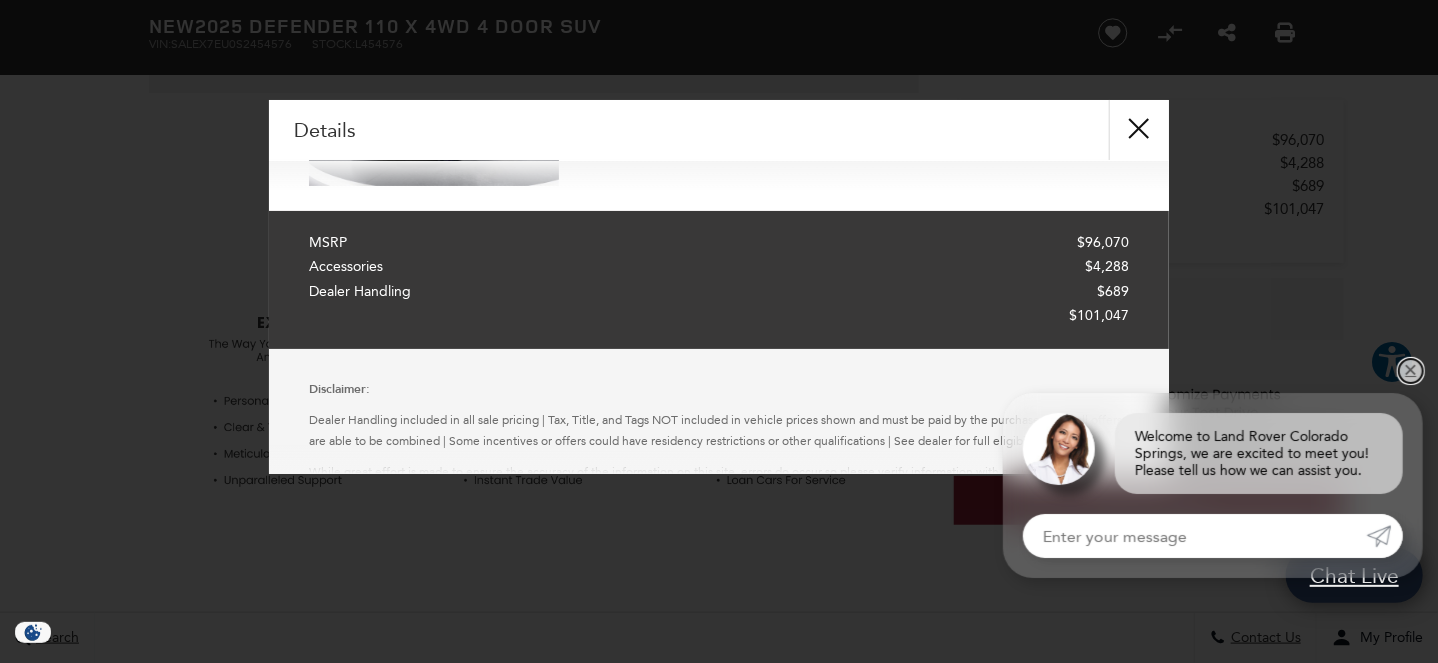 click on "✕" at bounding box center [1411, 371] 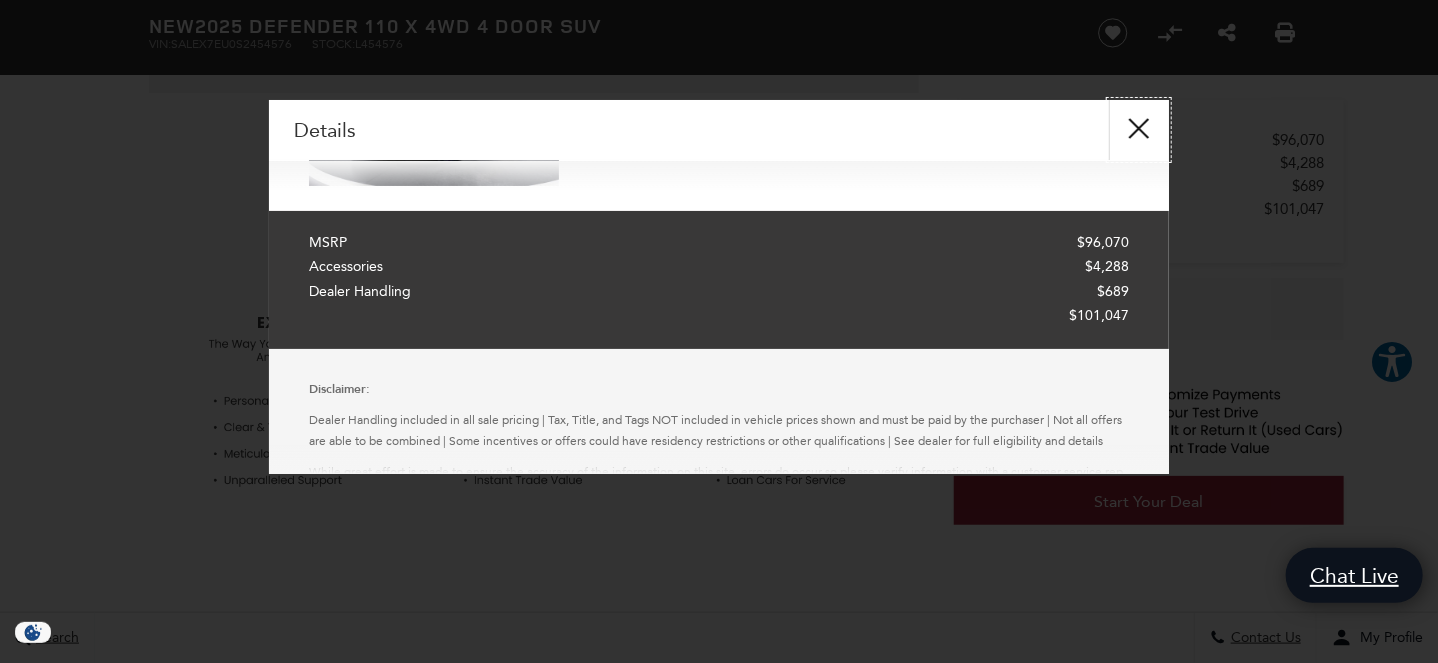 click at bounding box center [1139, 130] 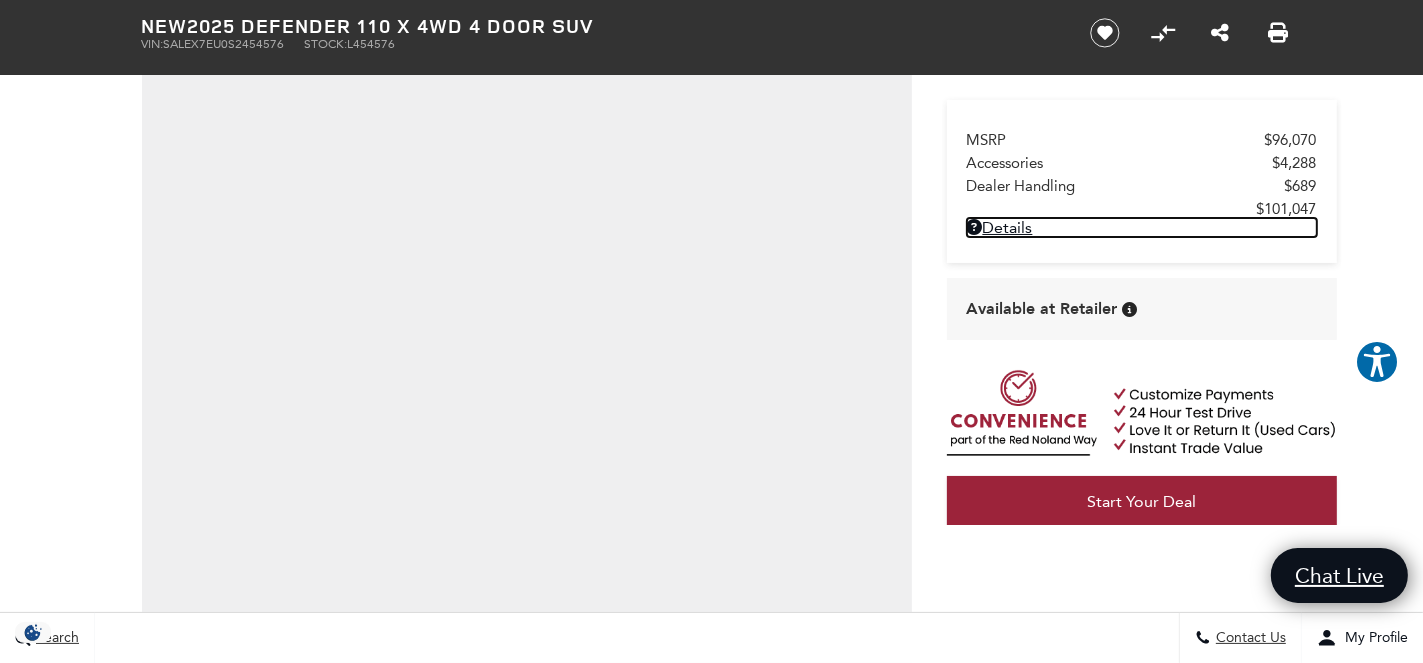 scroll, scrollTop: 0, scrollLeft: 0, axis: both 